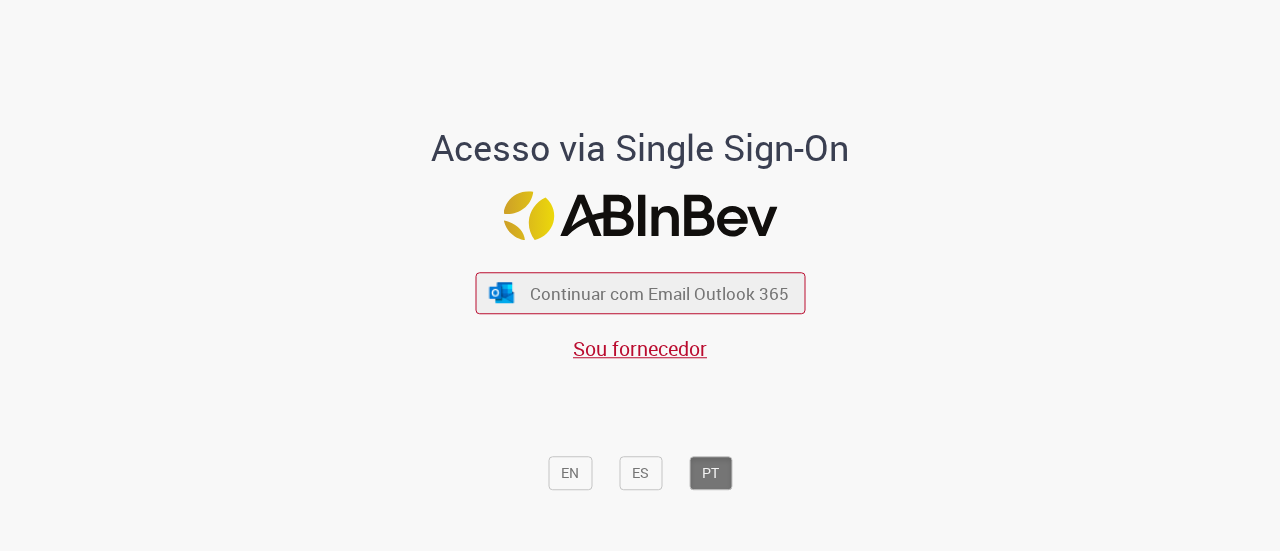 scroll, scrollTop: 0, scrollLeft: 0, axis: both 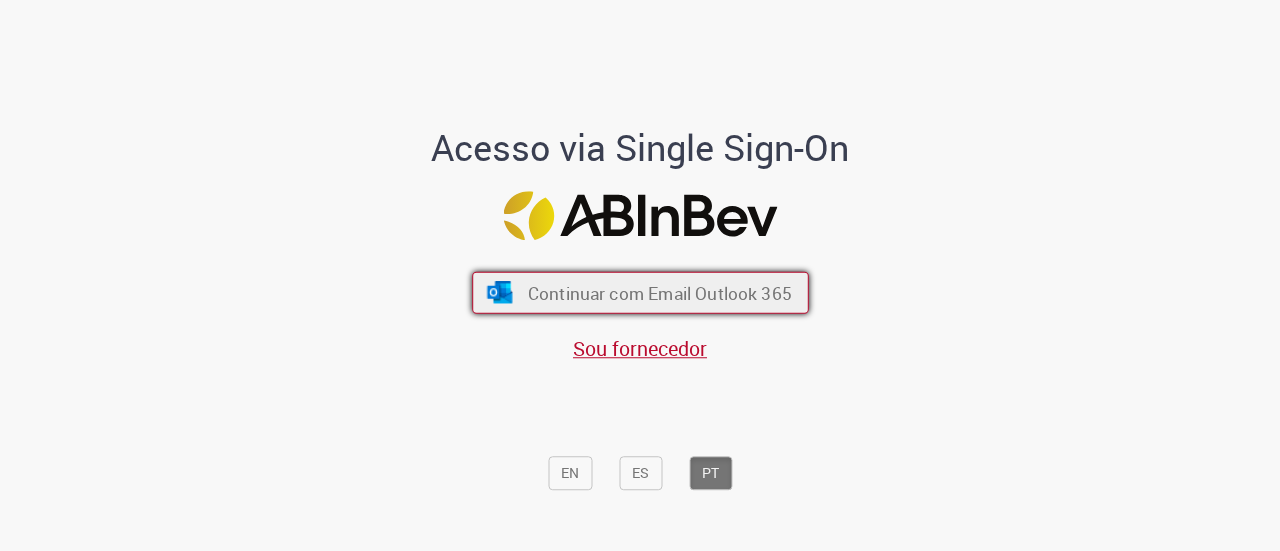 click on "Continuar com Email Outlook 365" at bounding box center (659, 292) 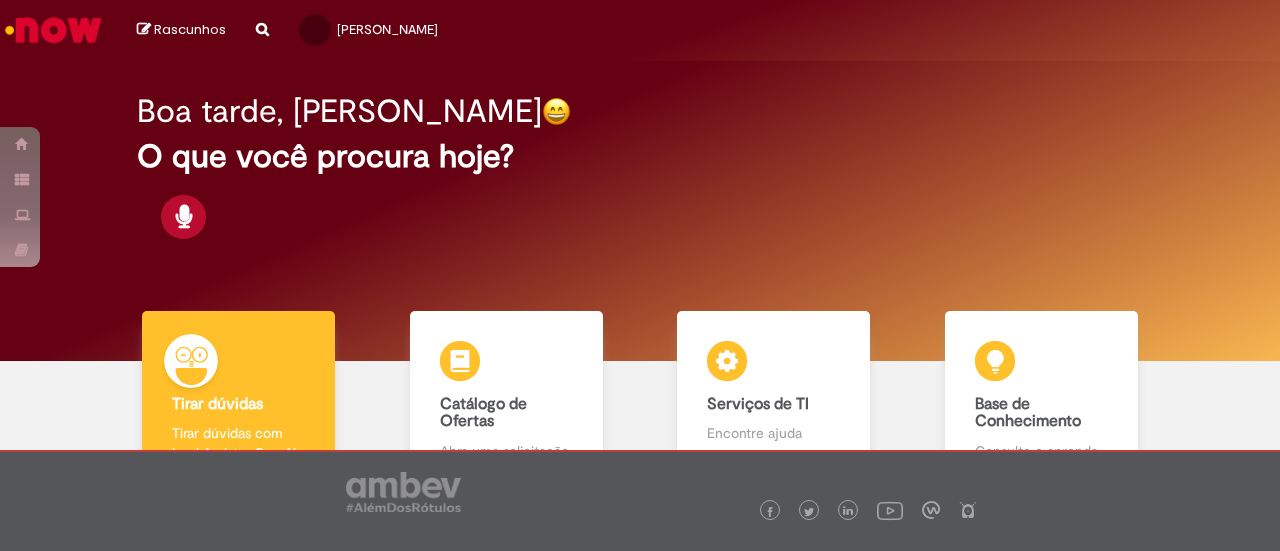 scroll, scrollTop: 0, scrollLeft: 0, axis: both 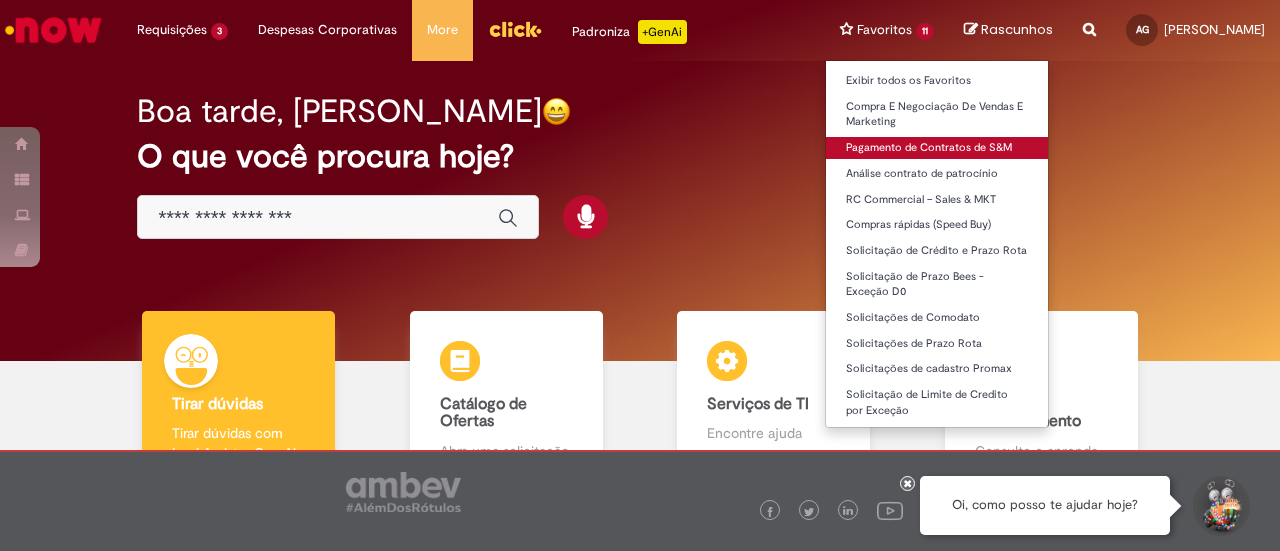 click on "Pagamento de Contratos de S&M" at bounding box center (937, 148) 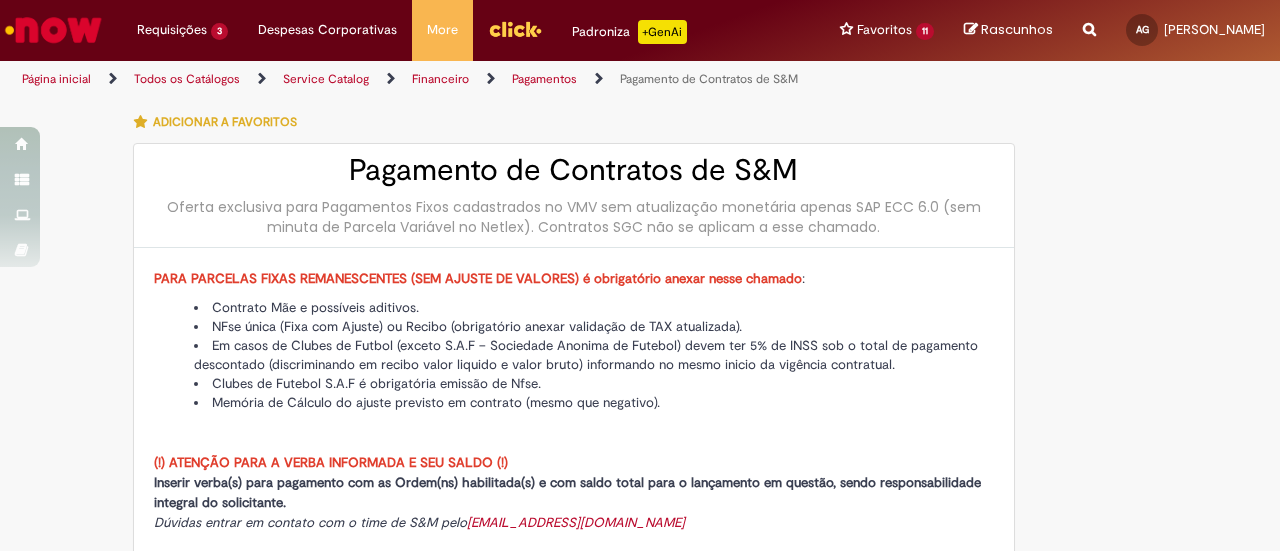 type on "********" 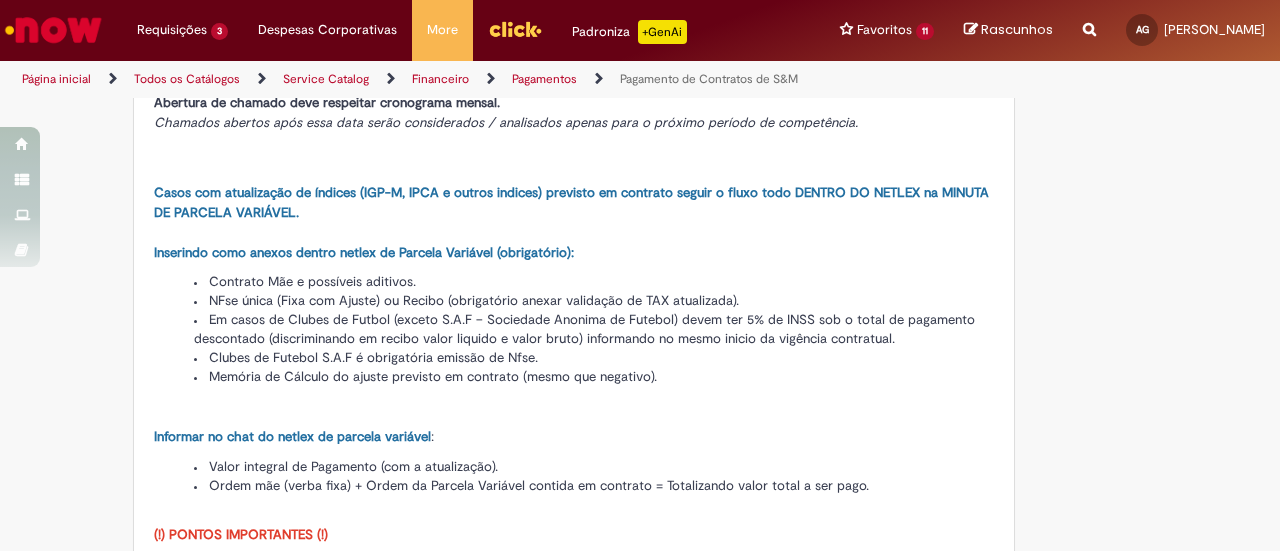type on "**********" 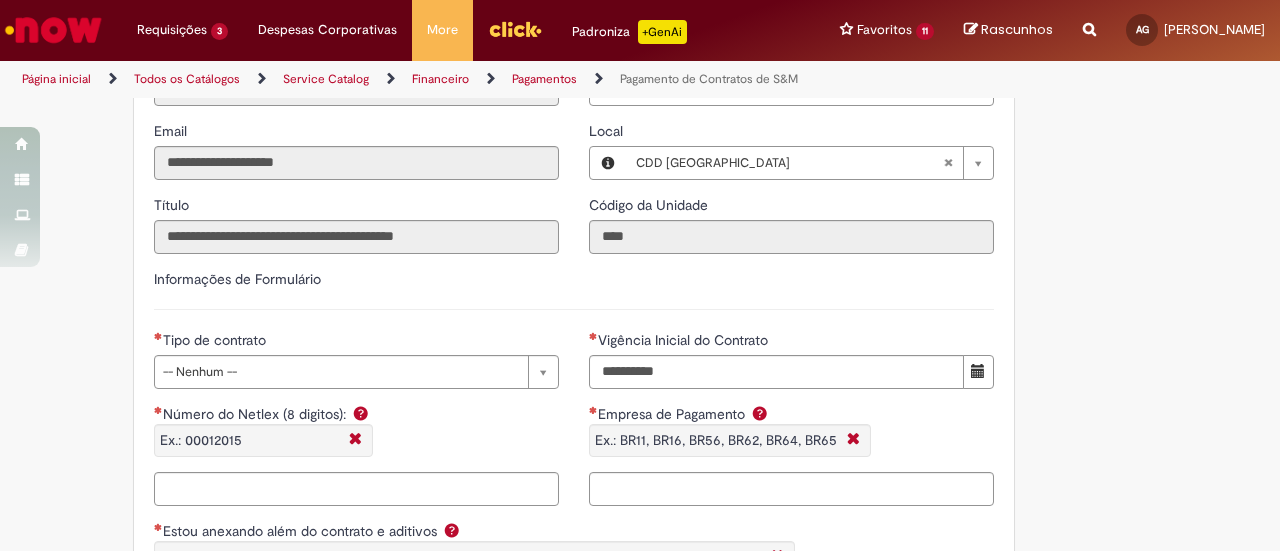 scroll, scrollTop: 1400, scrollLeft: 0, axis: vertical 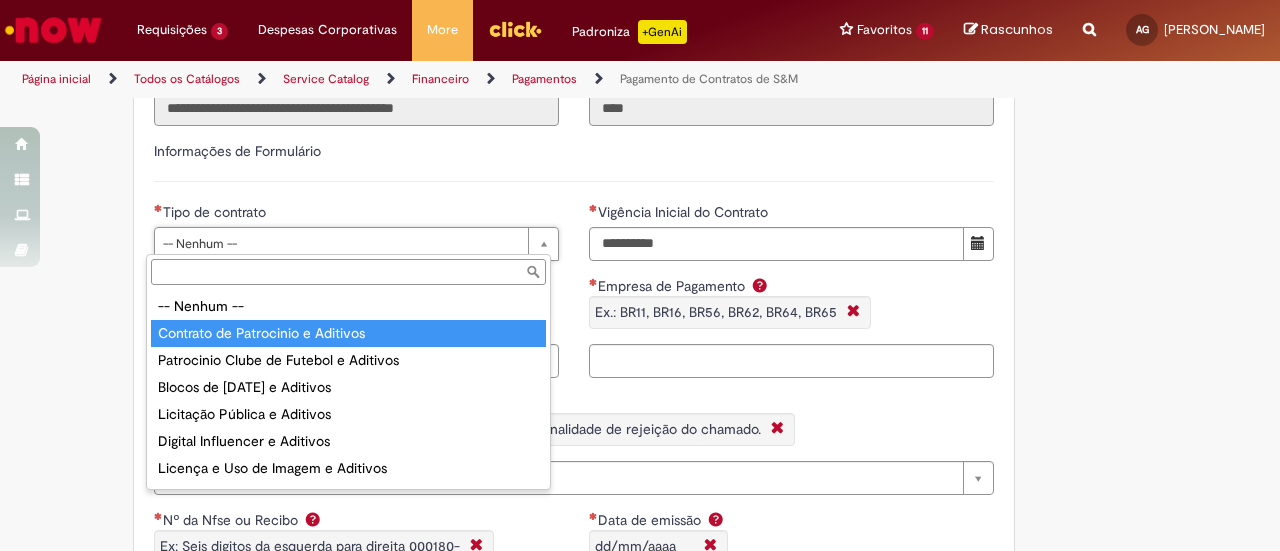type on "**********" 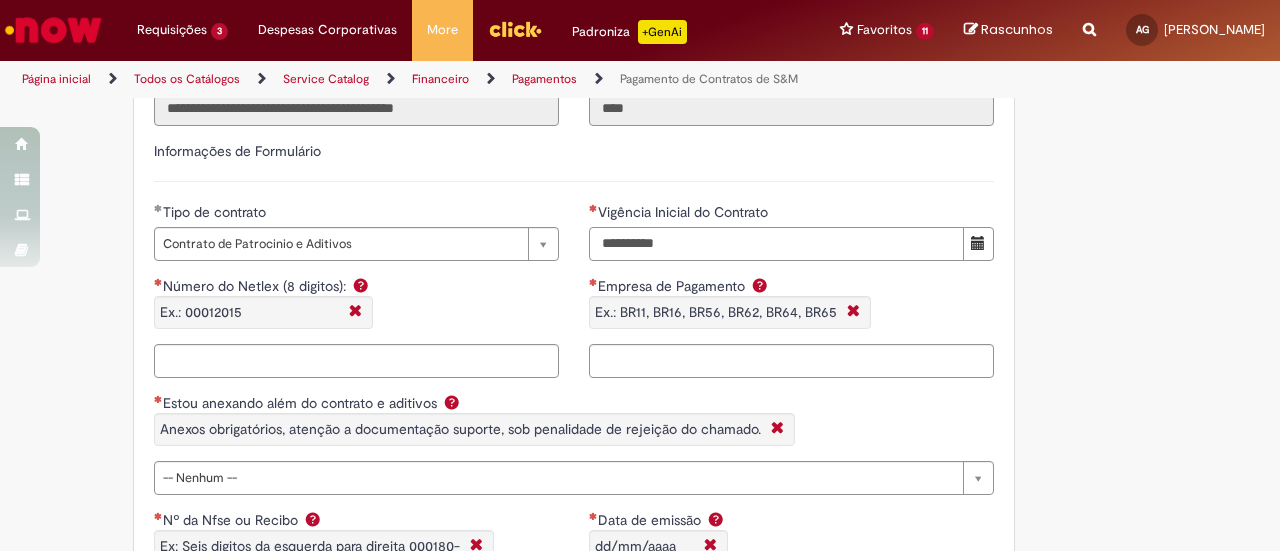 click on "Vigência Inicial do Contrato" at bounding box center (776, 244) 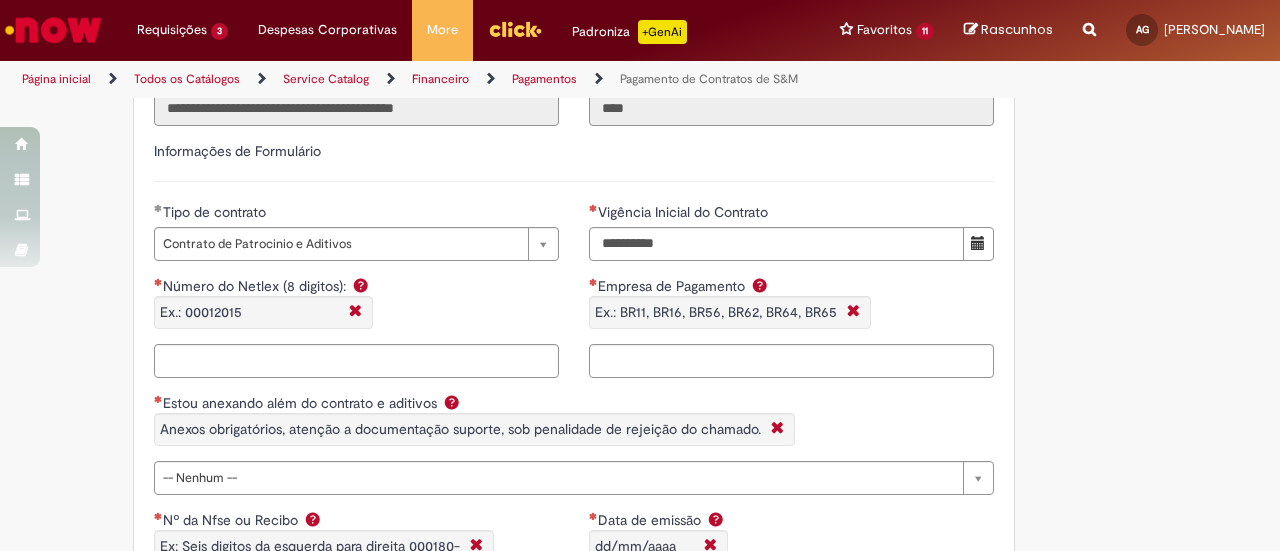 click on "Adicionar a Favoritos
Pagamento de Contratos de S&M
Oferta exclusiva para Pagamentos Fixos cadastrados no VMV sem atualização monetária apenas SAP ECC 6.0 (sem minuta de Parcela Variável no Netlex). Contratos SGC não se aplicam a esse chamado.
PARA PARCELAS FIXAS REMANESCENTES (SEM AJUSTE DE VALORES) é obrigatório anexar nesse chamado :
Contrato Mãe e possíveis aditivos.
NFse única (Fixa com Ajuste) ou Recibo (obrigatório anexar validação de TAX atualizada).
Em casos de Clubes de Futbol (exceto S.A.F – Sociedade Anonima de Futebol) devem ter 5% de INSS sob o total de pagamento descontado (discriminando em recibo valor liquido e valor bruto) informando no mesmo inicio da vigência contratual.
Clubes de Futebol S.A.F é obrigatória emissão de Nfse.
Memória de Cálculo do ajuste previsto em contrato (mesmo que negativo).
[EMAIL_ADDRESS][DOMAIN_NAME]" at bounding box center (542, 250) 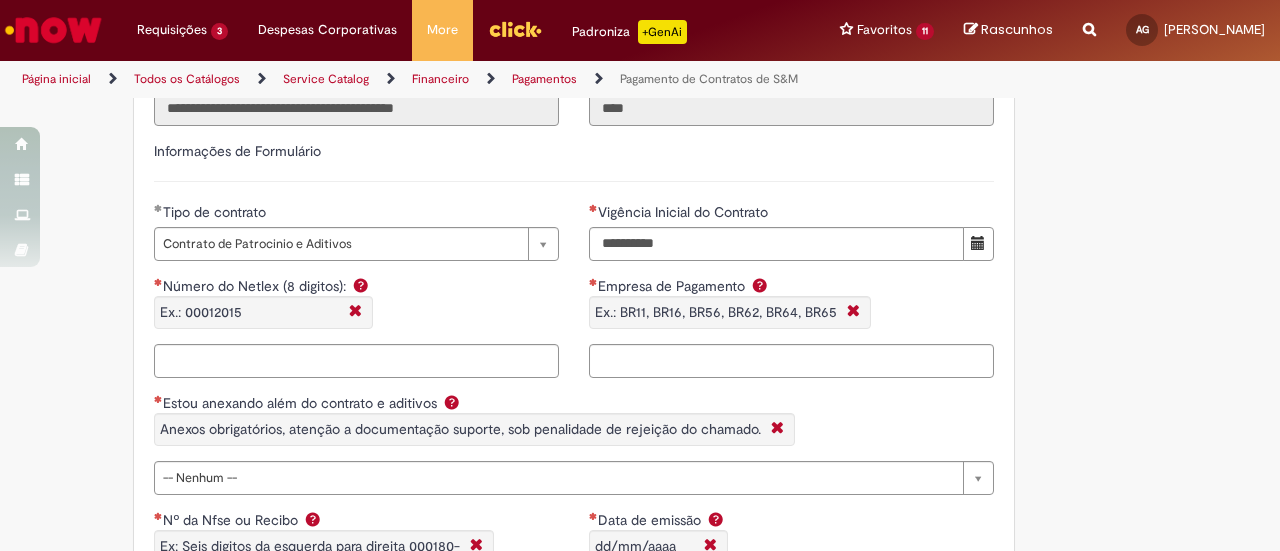 scroll, scrollTop: 1500, scrollLeft: 0, axis: vertical 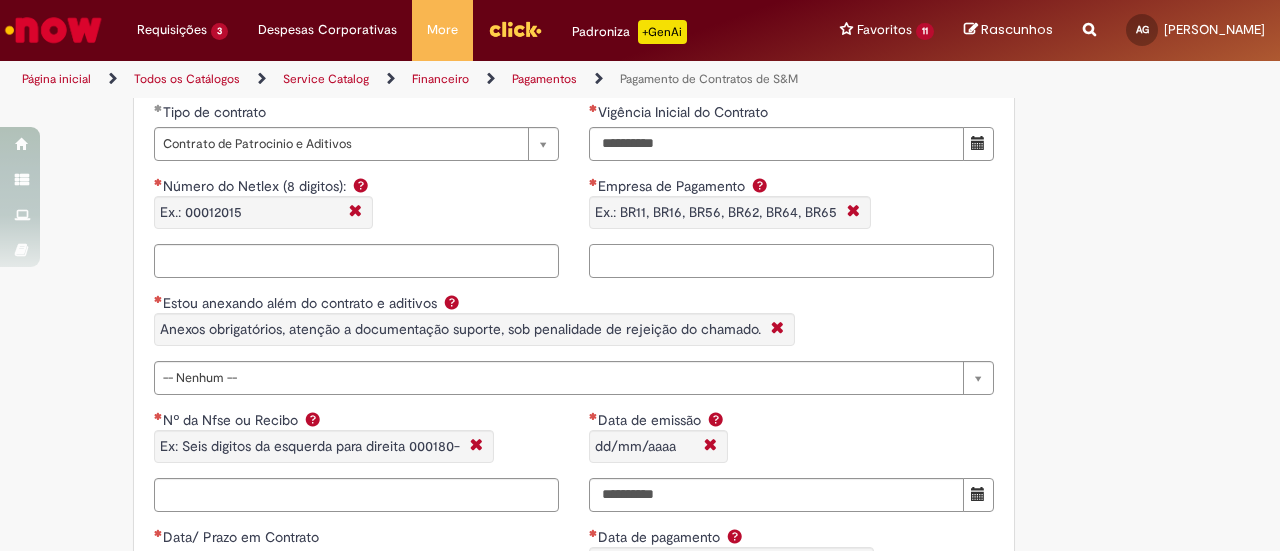 click on "Empresa de Pagamento Ex.: BR11, BR16, BR56, BR62, BR64, BR65" at bounding box center (791, 261) 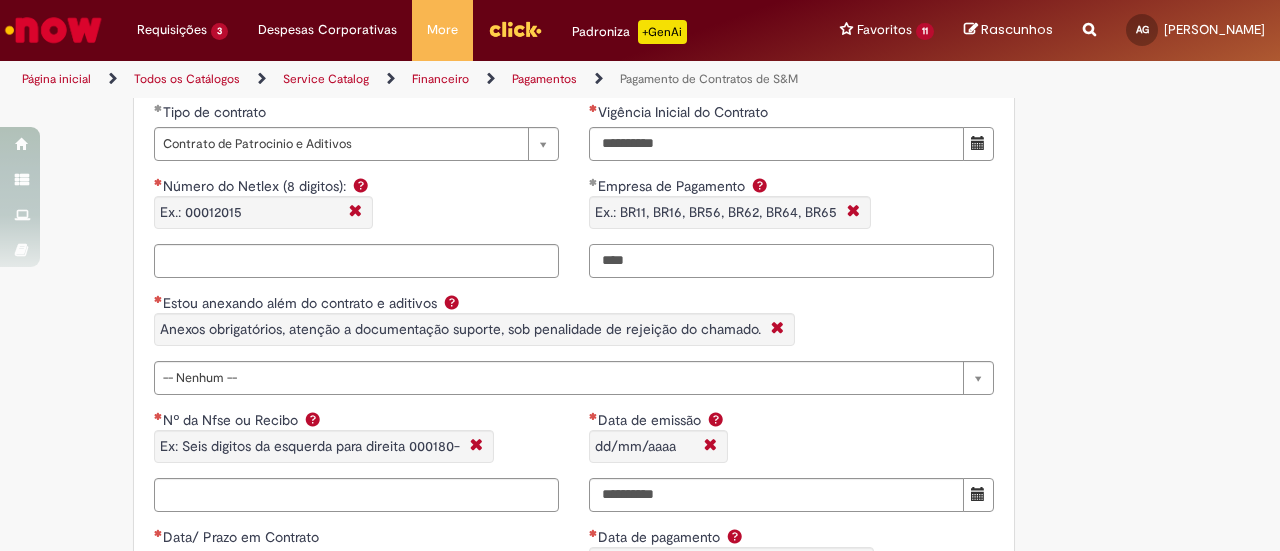 type on "****" 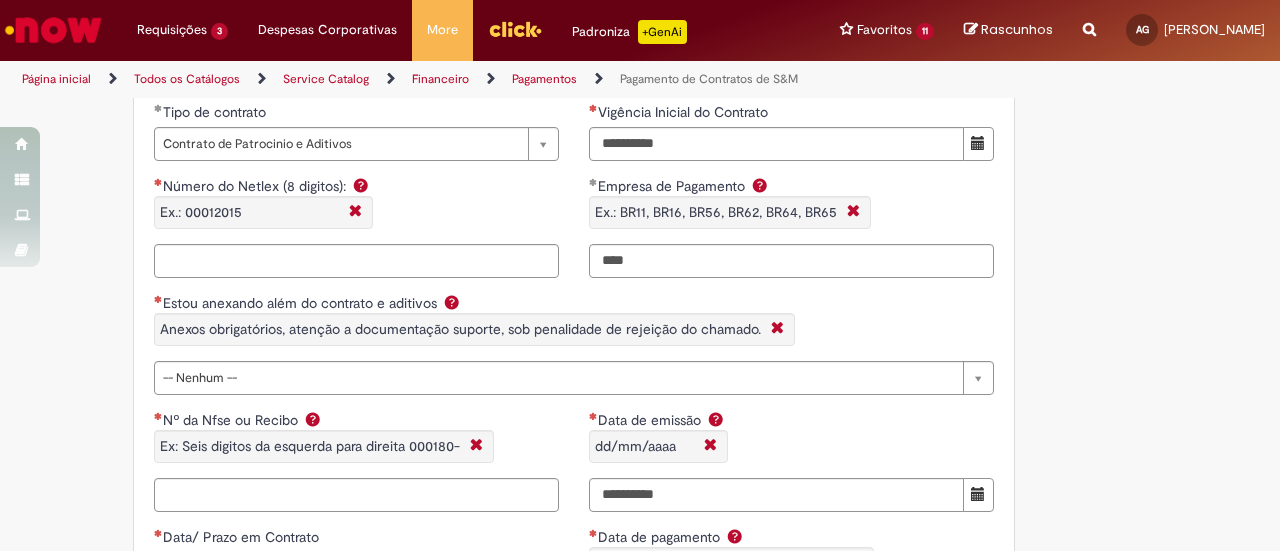 click on "Estou anexando além do contrato e aditivos Anexos obrigatórios, atenção a documentação suporte, sob penalidade de rejeição do chamado." at bounding box center [574, 327] 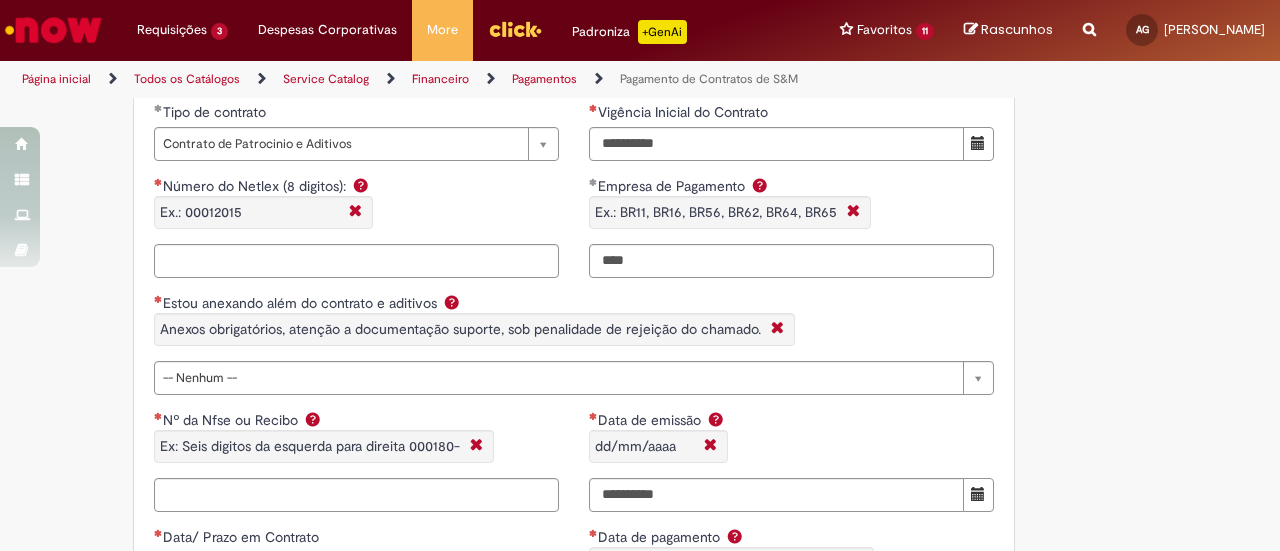 click at bounding box center [760, 185] 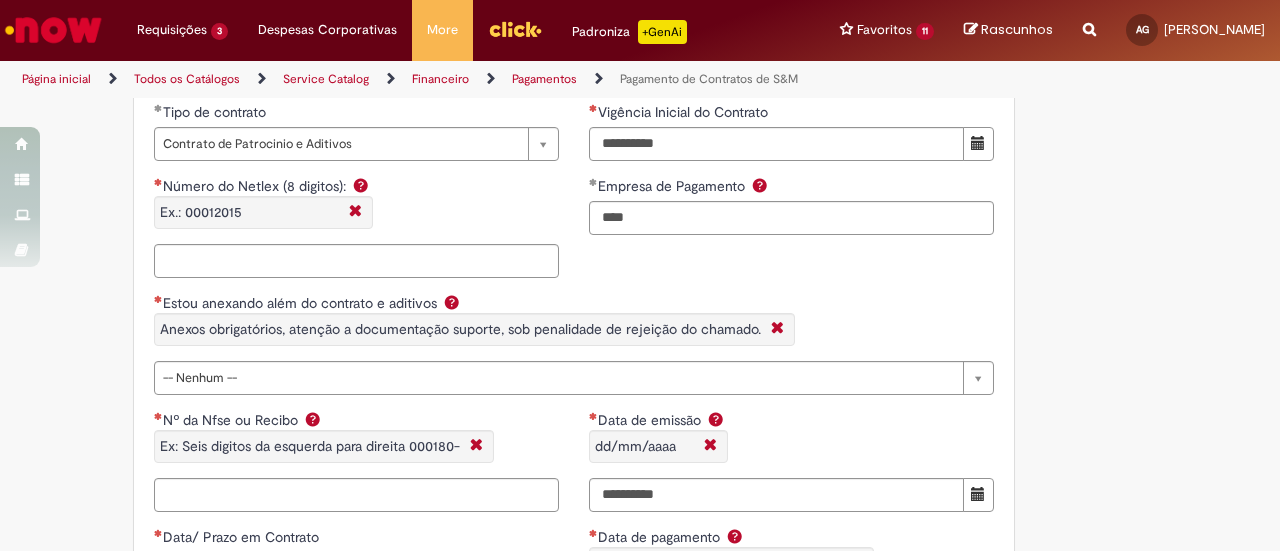 click on "**********" at bounding box center [574, 197] 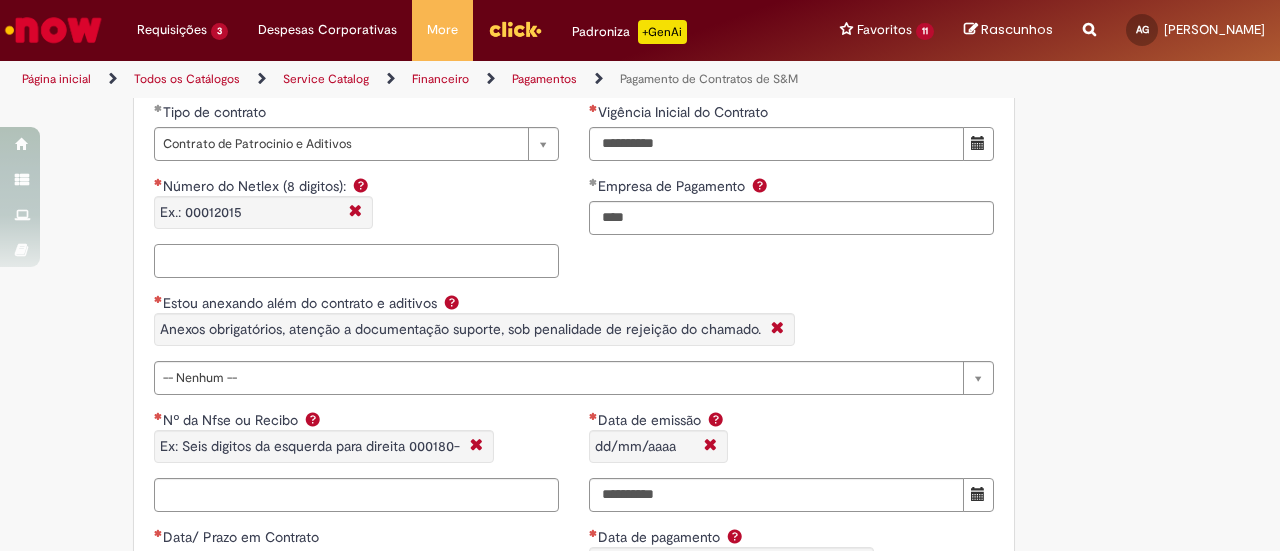 click on "Número do Netlex (8 digitos): Ex.: 00012015" at bounding box center [356, 261] 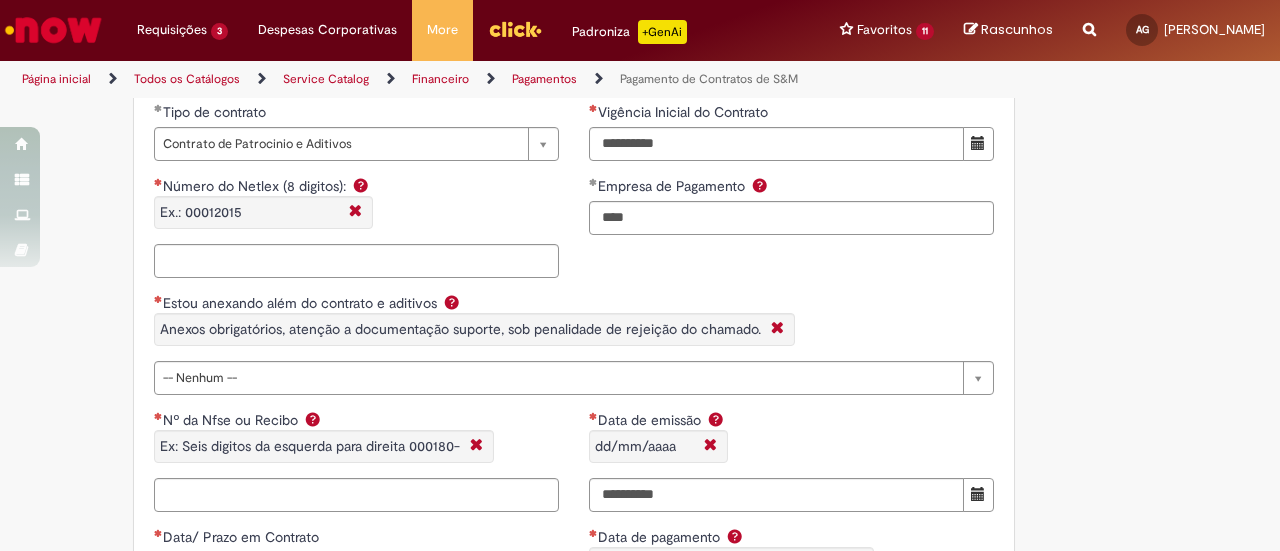 click at bounding box center [760, 185] 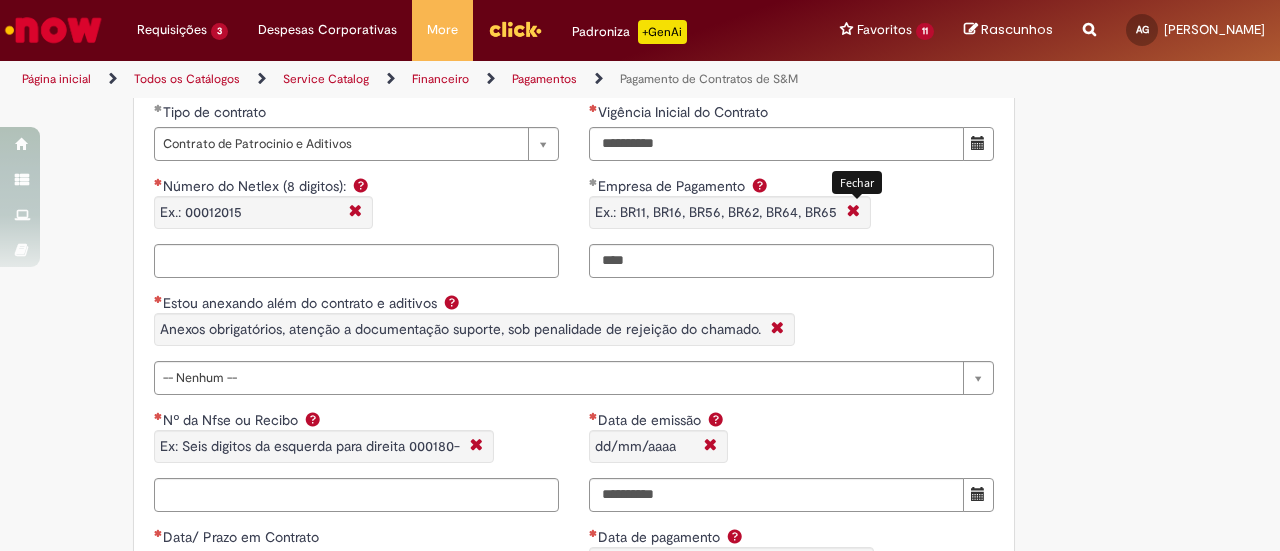 click at bounding box center (853, 212) 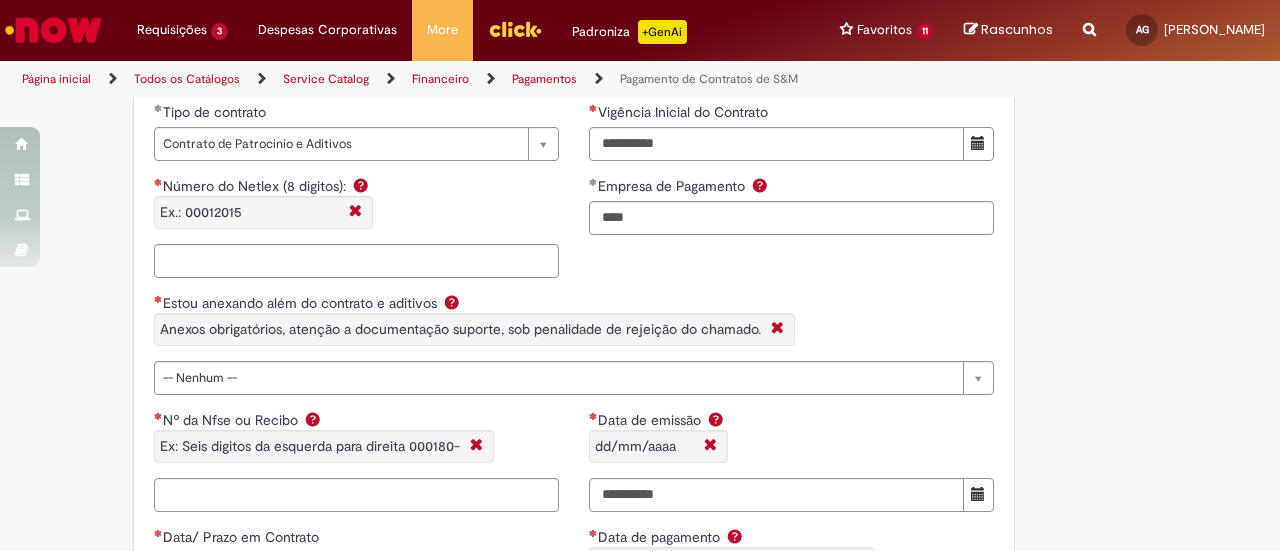 click at bounding box center [760, 185] 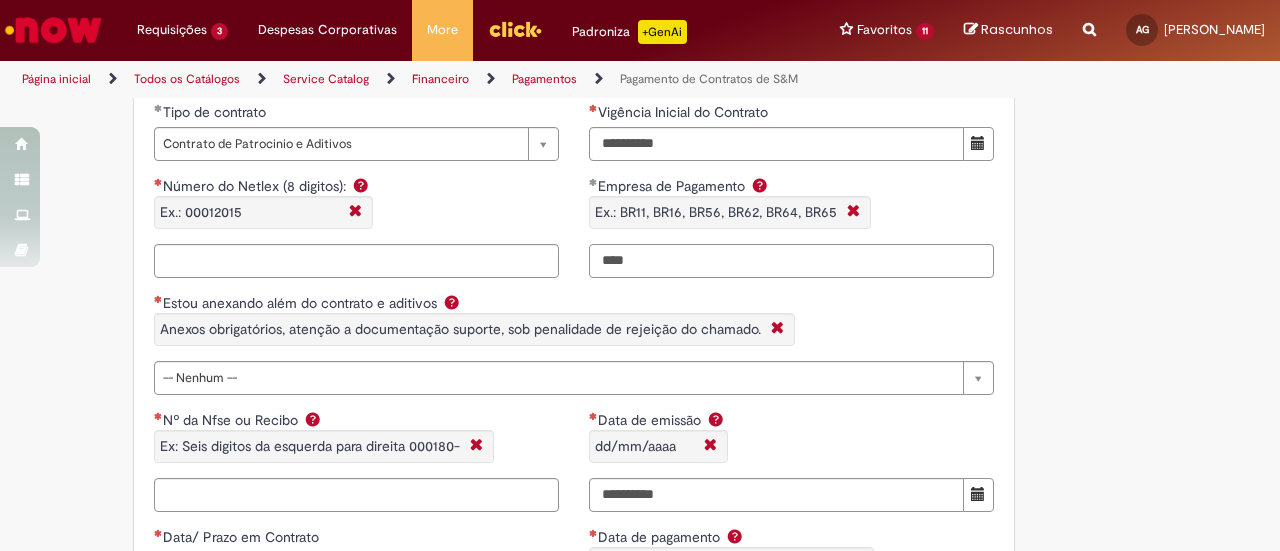 click on "****" at bounding box center (791, 261) 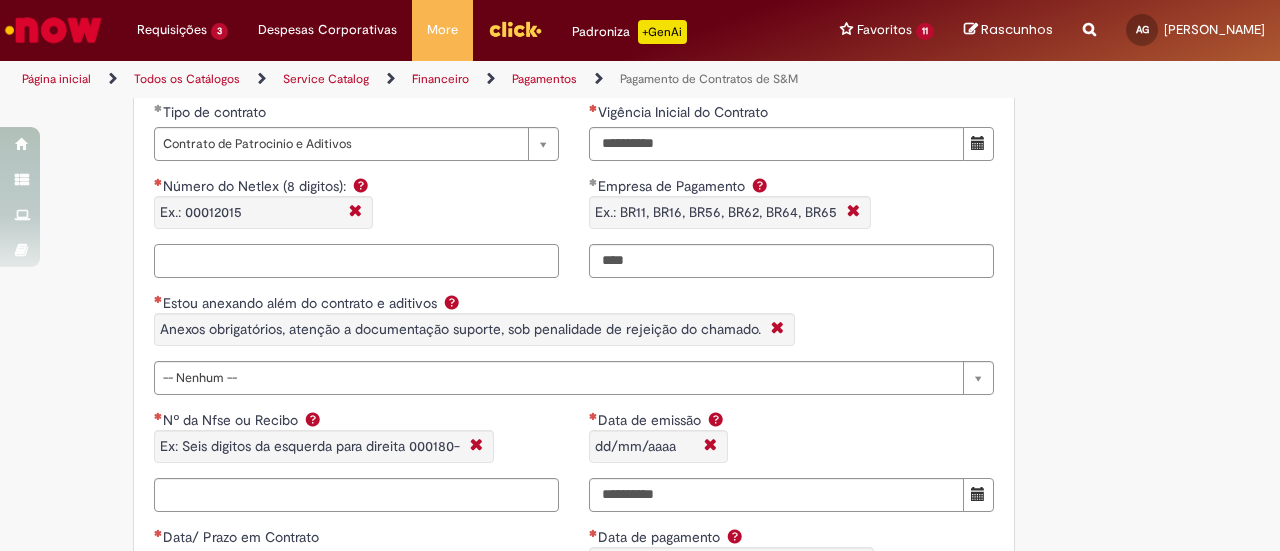 click on "Número do Netlex (8 digitos): Ex.: 00012015" at bounding box center [356, 261] 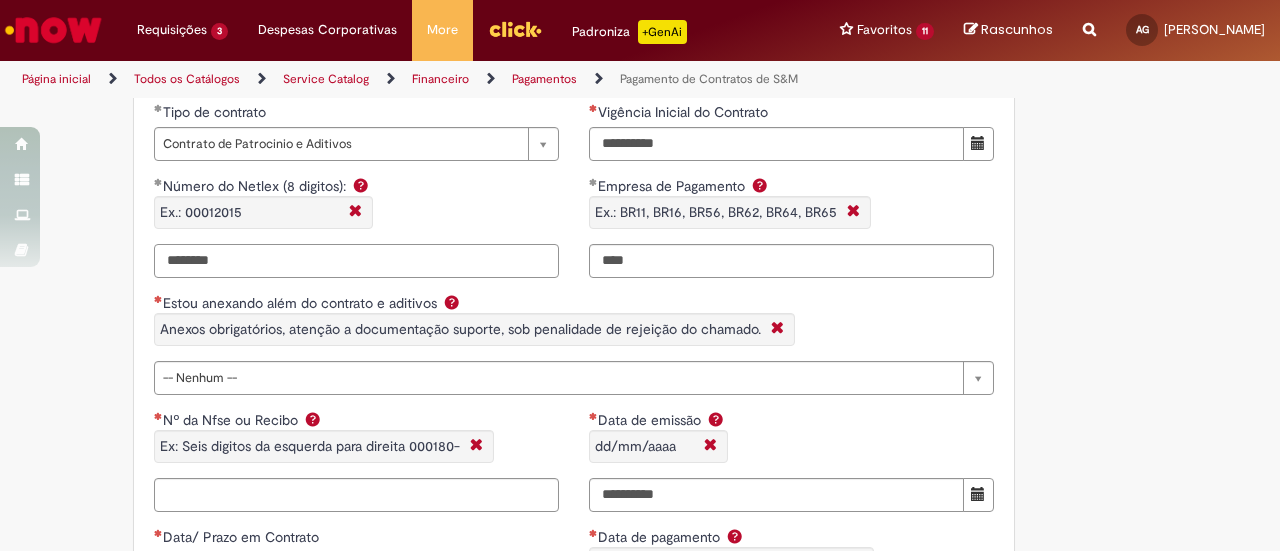 type on "********" 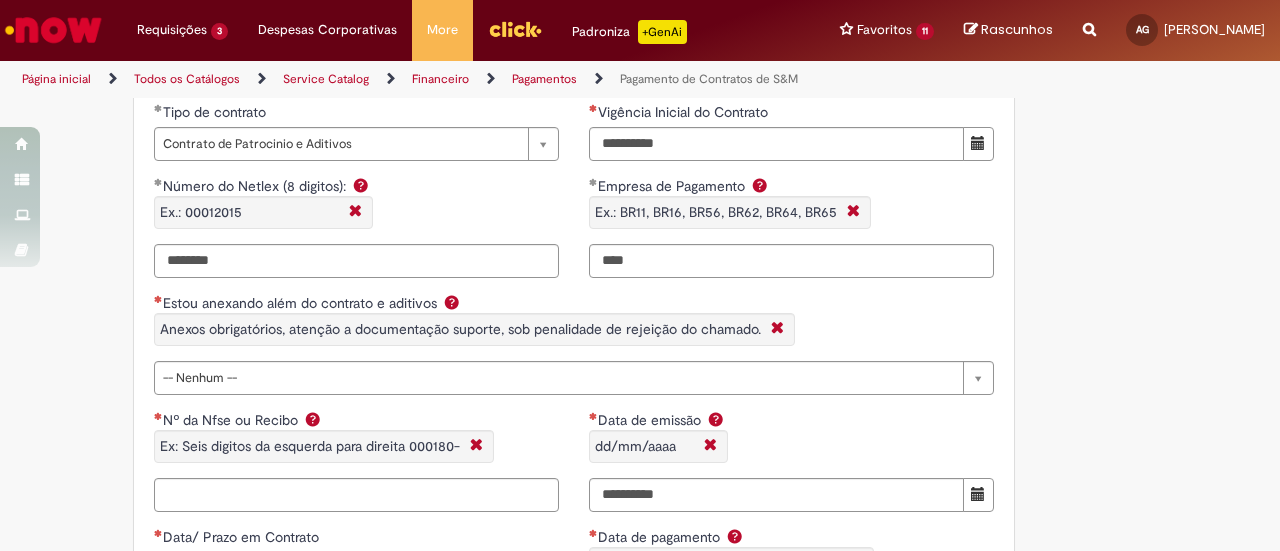 click on "Adicionar a Favoritos
Pagamento de Contratos de S&M
Oferta exclusiva para Pagamentos Fixos cadastrados no VMV sem atualização monetária apenas SAP ECC 6.0 (sem minuta de Parcela Variável no Netlex). Contratos SGC não se aplicam a esse chamado.
PARA PARCELAS FIXAS REMANESCENTES (SEM AJUSTE DE VALORES) é obrigatório anexar nesse chamado :
Contrato Mãe e possíveis aditivos.
NFse única (Fixa com Ajuste) ou Recibo (obrigatório anexar validação de TAX atualizada).
Em casos de Clubes de Futbol (exceto S.A.F – Sociedade Anonima de Futebol) devem ter 5% de INSS sob o total de pagamento descontado (discriminando em recibo valor liquido e valor bruto) informando no mesmo inicio da vigência contratual.
Clubes de Futebol S.A.F é obrigatória emissão de Nfse.
Memória de Cálculo do ajuste previsto em contrato (mesmo que negativo).
[EMAIL_ADDRESS][DOMAIN_NAME]" at bounding box center [542, 150] 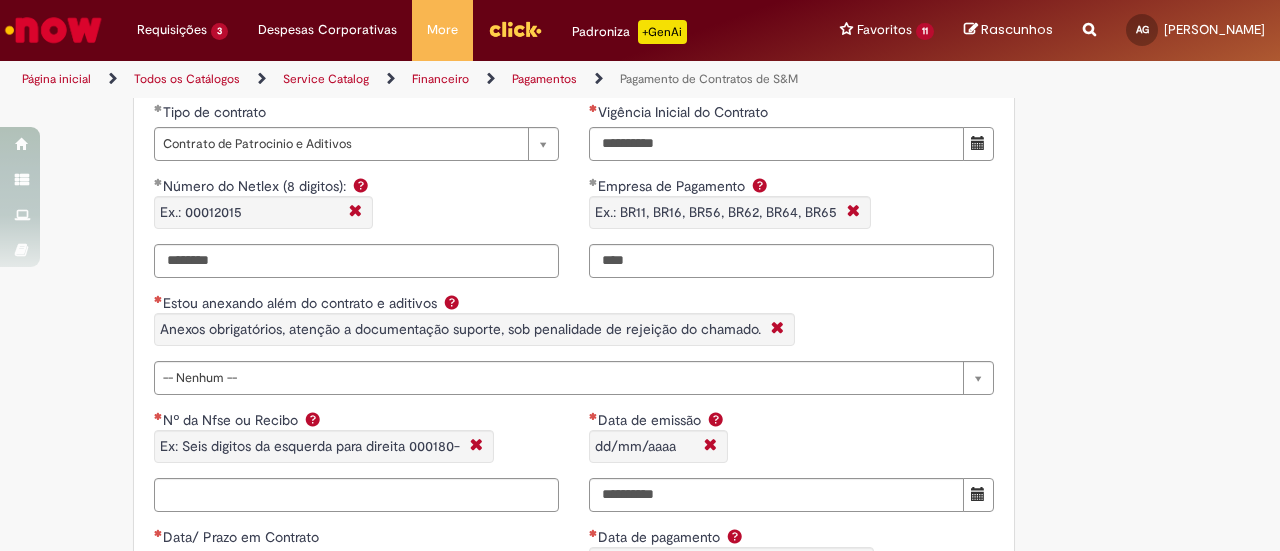 click on "Adicionar a Favoritos
Pagamento de Contratos de S&M
Oferta exclusiva para Pagamentos Fixos cadastrados no VMV sem atualização monetária apenas SAP ECC 6.0 (sem minuta de Parcela Variável no Netlex). Contratos SGC não se aplicam a esse chamado.
PARA PARCELAS FIXAS REMANESCENTES (SEM AJUSTE DE VALORES) é obrigatório anexar nesse chamado :
Contrato Mãe e possíveis aditivos.
NFse única (Fixa com Ajuste) ou Recibo (obrigatório anexar validação de TAX atualizada).
Em casos de Clubes de Futbol (exceto S.A.F – Sociedade Anonima de Futebol) devem ter 5% de INSS sob o total de pagamento descontado (discriminando em recibo valor liquido e valor bruto) informando no mesmo inicio da vigência contratual.
Clubes de Futebol S.A.F é obrigatória emissão de Nfse.
Memória de Cálculo do ajuste previsto em contrato (mesmo que negativo).
[EMAIL_ADDRESS][DOMAIN_NAME]" at bounding box center (542, 150) 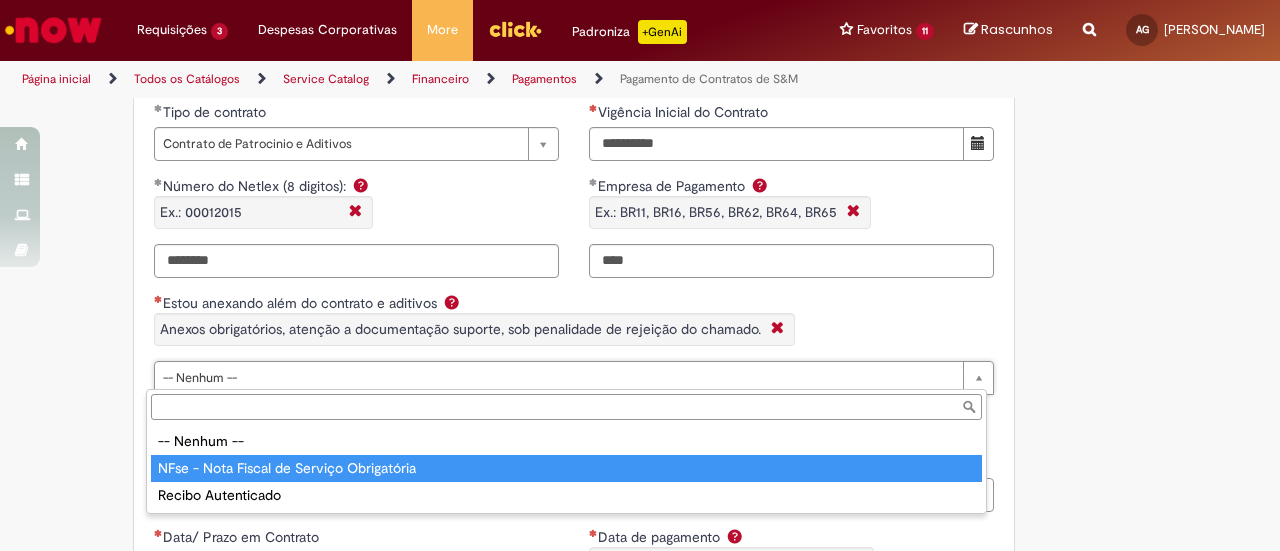 type on "**********" 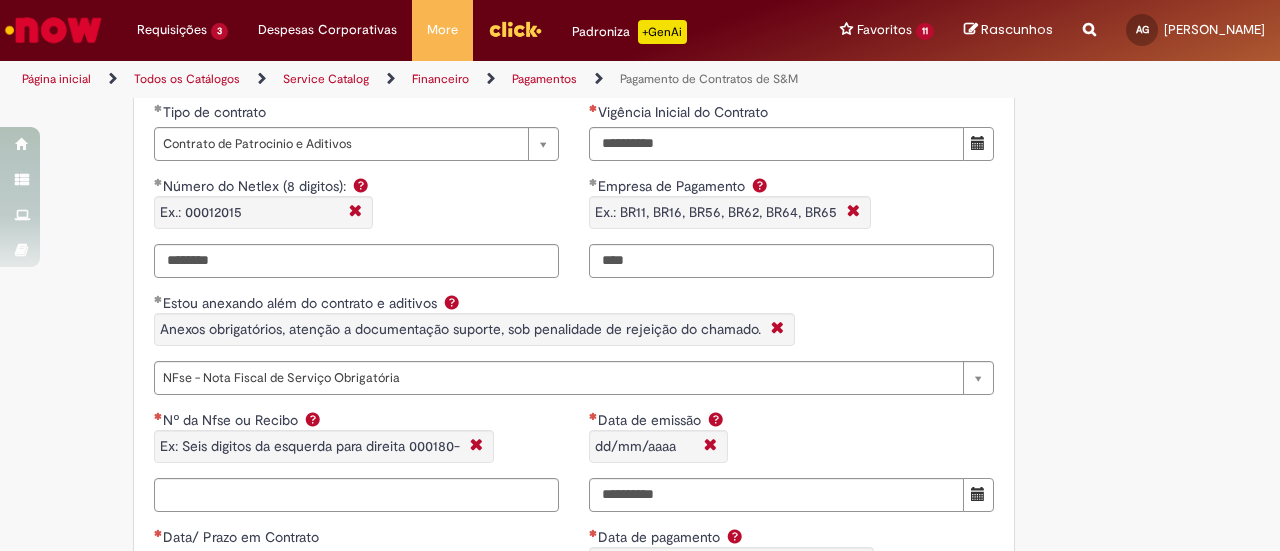 click on "Adicionar a Favoritos
Pagamento de Contratos de S&M
Oferta exclusiva para Pagamentos Fixos cadastrados no VMV sem atualização monetária apenas SAP ECC 6.0 (sem minuta de Parcela Variável no Netlex). Contratos SGC não se aplicam a esse chamado.
PARA PARCELAS FIXAS REMANESCENTES (SEM AJUSTE DE VALORES) é obrigatório anexar nesse chamado :
Contrato Mãe e possíveis aditivos.
NFse única (Fixa com Ajuste) ou Recibo (obrigatório anexar validação de TAX atualizada).
Em casos de Clubes de Futbol (exceto S.A.F – Sociedade Anonima de Futebol) devem ter 5% de INSS sob o total de pagamento descontado (discriminando em recibo valor liquido e valor bruto) informando no mesmo inicio da vigência contratual.
Clubes de Futebol S.A.F é obrigatória emissão de Nfse.
Memória de Cálculo do ajuste previsto em contrato (mesmo que negativo).
[EMAIL_ADDRESS][DOMAIN_NAME]" at bounding box center (542, 150) 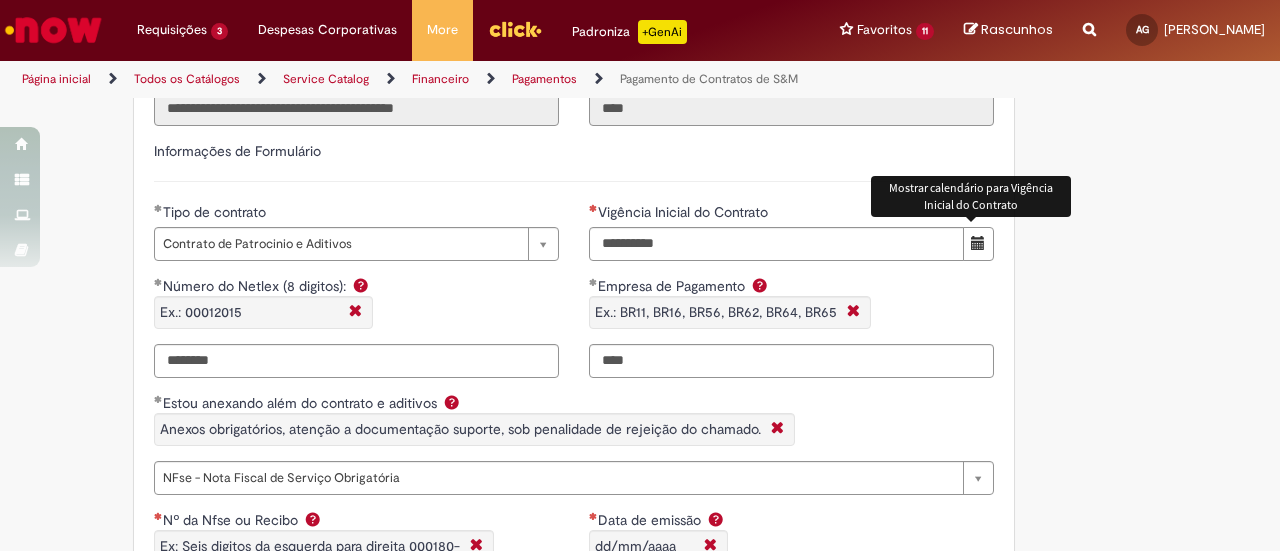 click at bounding box center [978, 244] 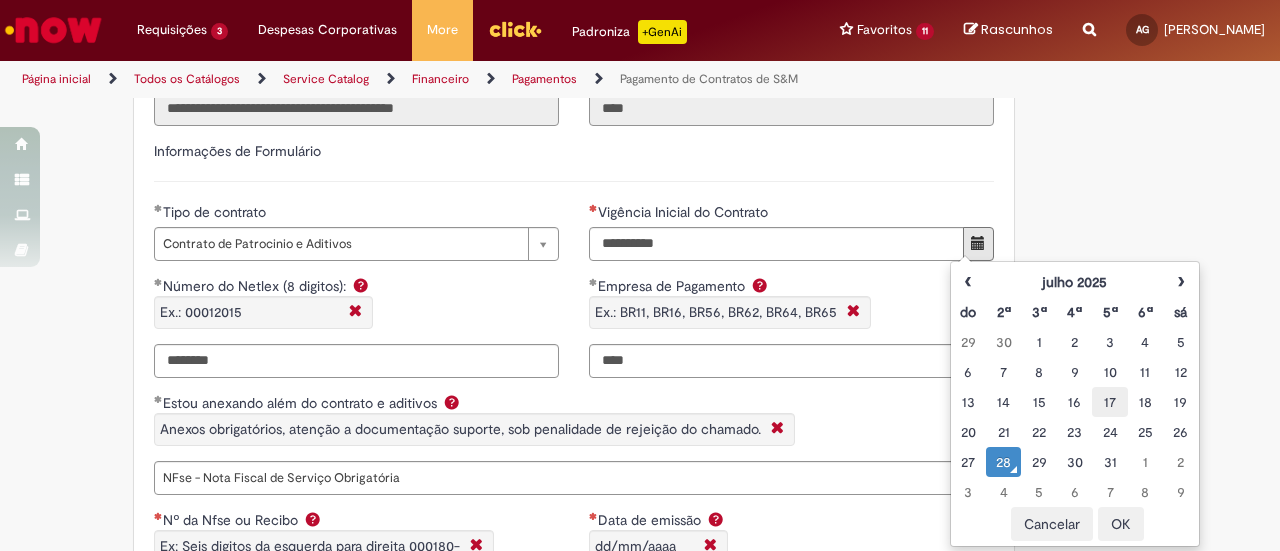 click on "17" at bounding box center (1109, 402) 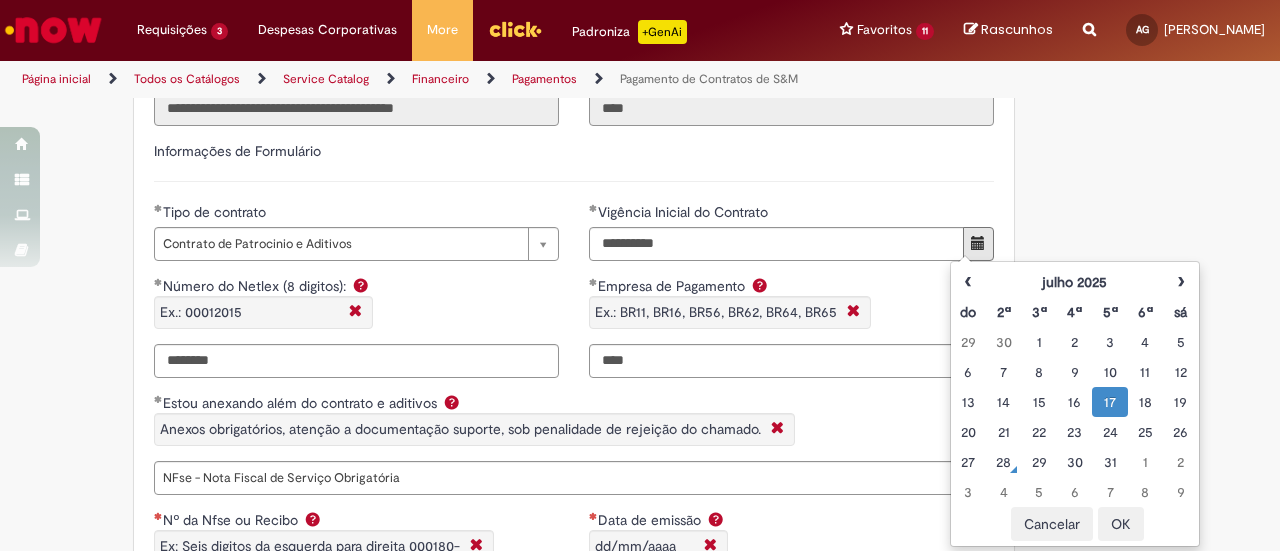 click on "OK" at bounding box center [1121, 524] 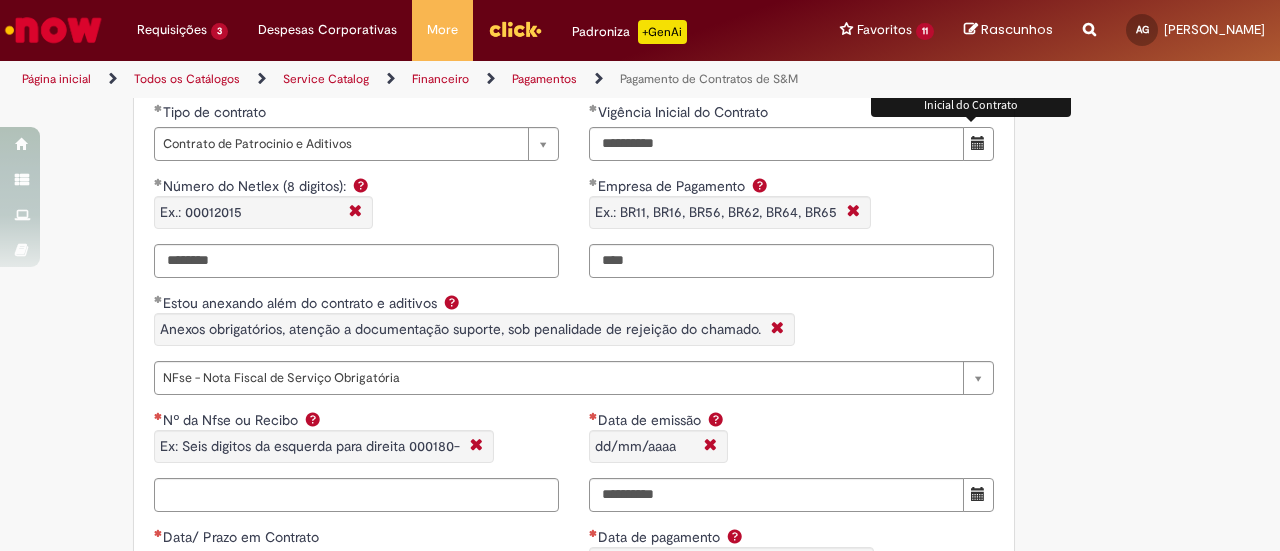 scroll, scrollTop: 1600, scrollLeft: 0, axis: vertical 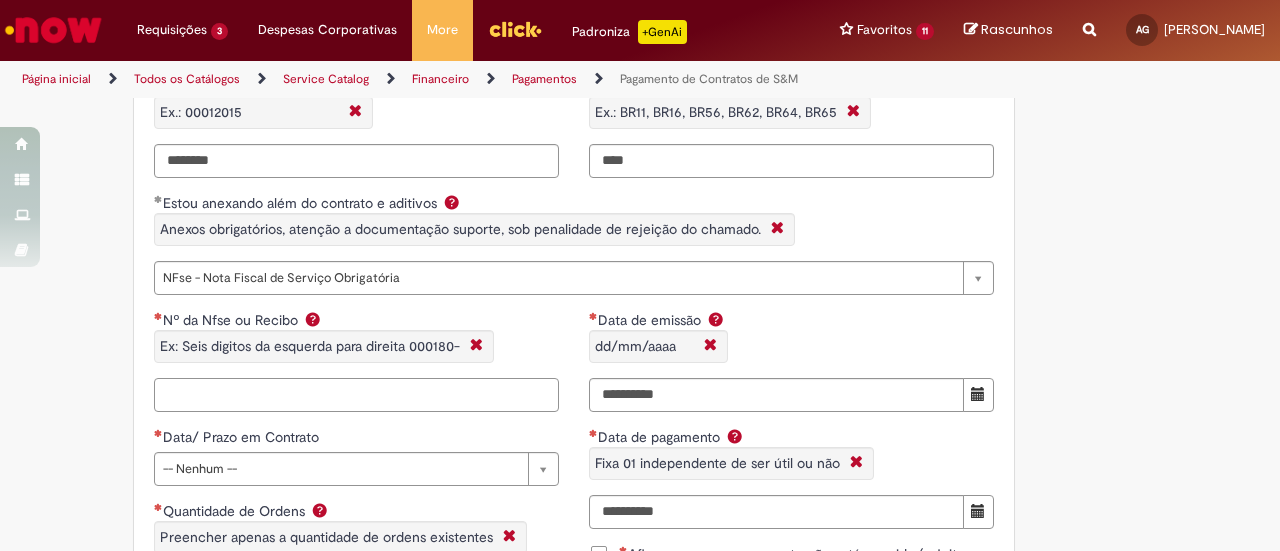 click on "Nº da Nfse ou Recibo Ex: Seis digitos da esquerda para direita 000180-" at bounding box center [356, 395] 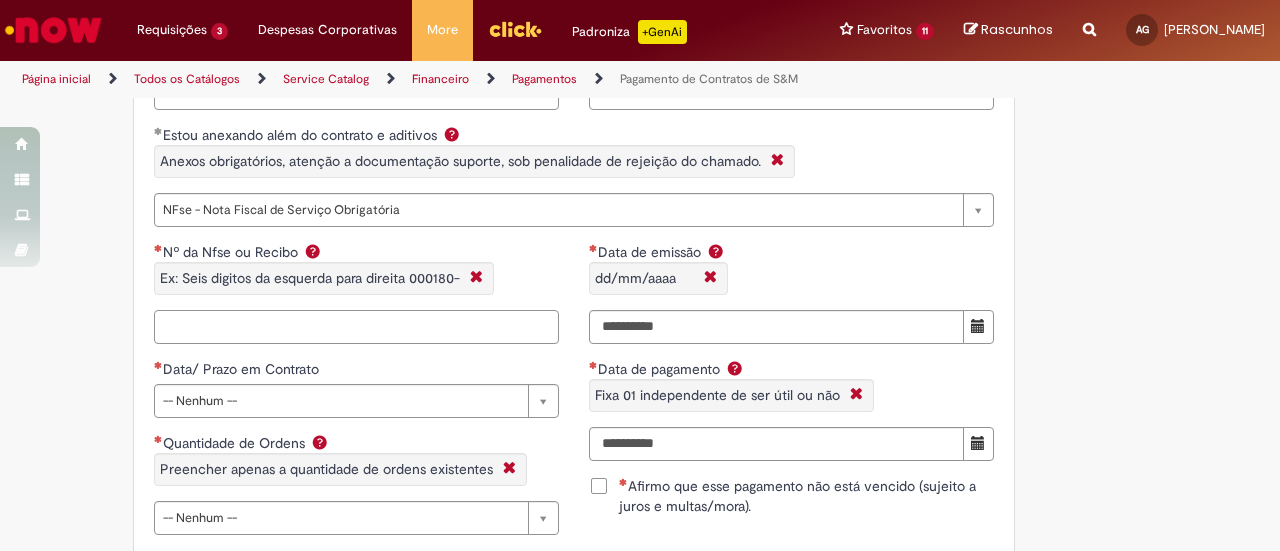 scroll, scrollTop: 1700, scrollLeft: 0, axis: vertical 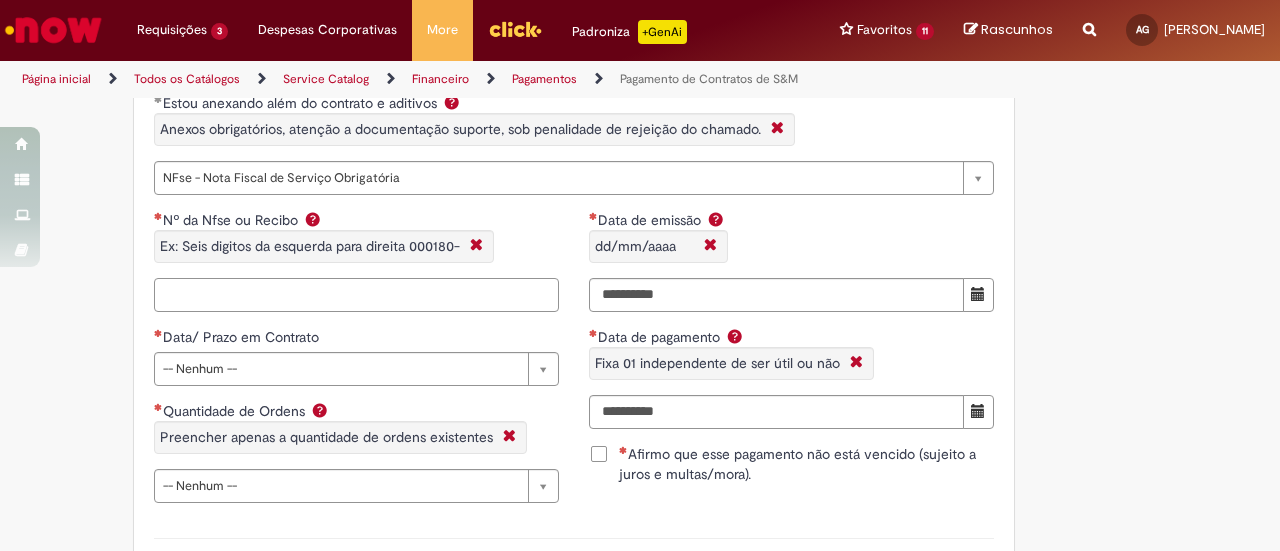 click on "Nº da Nfse ou Recibo Ex: Seis digitos da esquerda para direita 000180-" at bounding box center (356, 295) 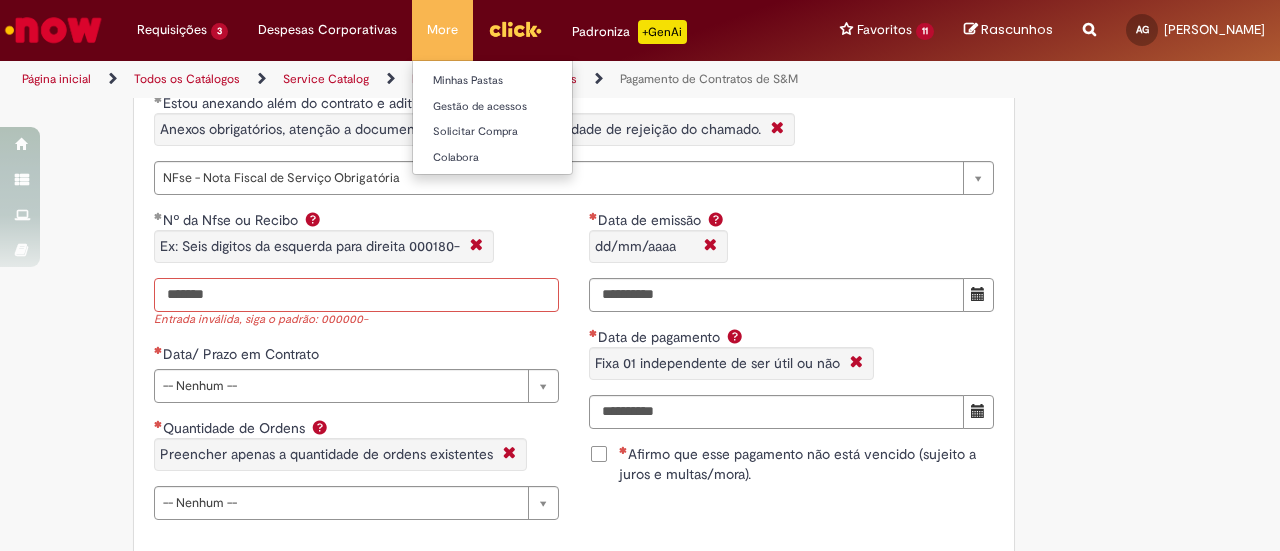 type on "*******" 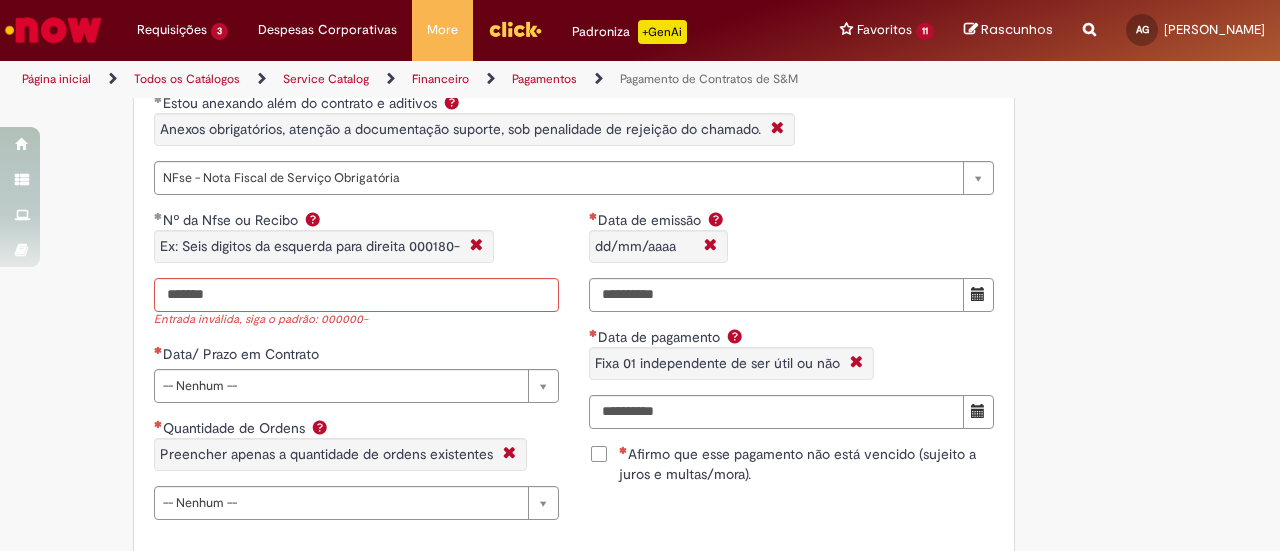 click on "Adicionar a Favoritos
Pagamento de Contratos de S&M
Oferta exclusiva para Pagamentos Fixos cadastrados no VMV sem atualização monetária apenas SAP ECC 6.0 (sem minuta de Parcela Variável no Netlex). Contratos SGC não se aplicam a esse chamado.
PARA PARCELAS FIXAS REMANESCENTES (SEM AJUSTE DE VALORES) é obrigatório anexar nesse chamado :
Contrato Mãe e possíveis aditivos.
NFse única (Fixa com Ajuste) ou Recibo (obrigatório anexar validação de TAX atualizada).
Em casos de Clubes de Futbol (exceto S.A.F – Sociedade Anonima de Futebol) devem ter 5% de INSS sob o total de pagamento descontado (discriminando em recibo valor liquido e valor bruto) informando no mesmo inicio da vigência contratual.
Clubes de Futebol S.A.F é obrigatória emissão de Nfse.
Memória de Cálculo do ajuste previsto em contrato (mesmo que negativo).
[EMAIL_ADDRESS][DOMAIN_NAME]" at bounding box center [542, -42] 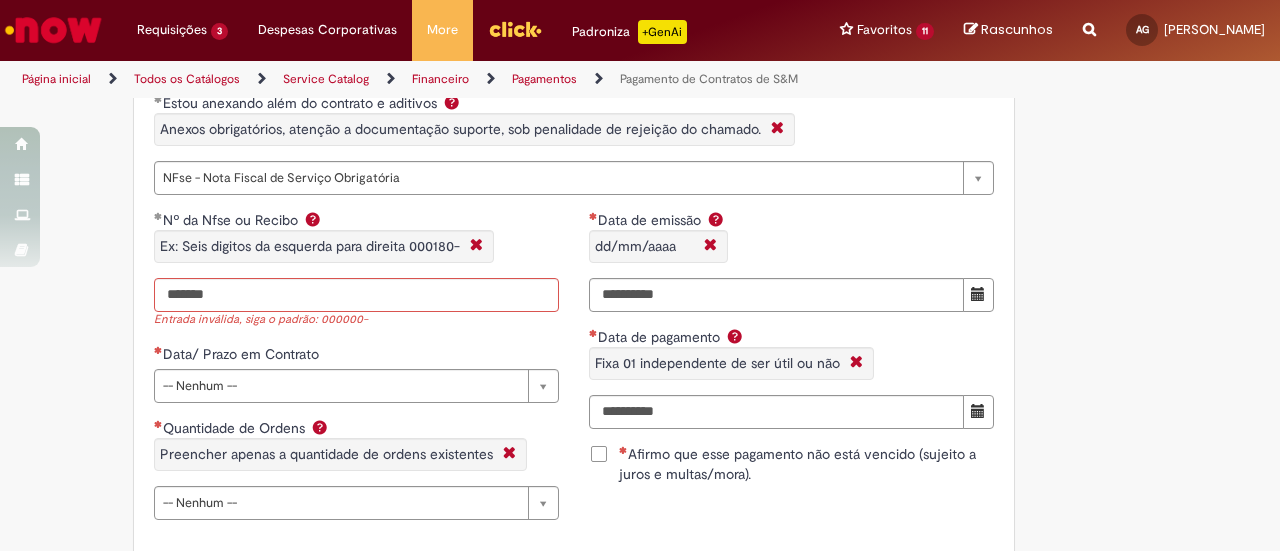 click on "Data de emissão dd/mm/aaaa" at bounding box center (791, 244) 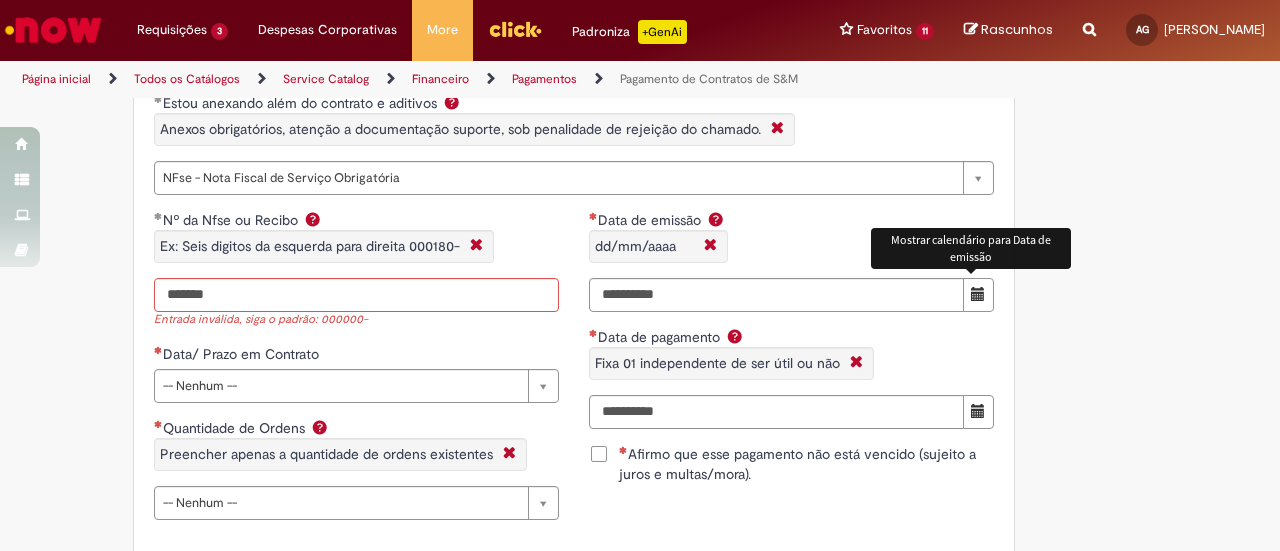 click at bounding box center (978, 294) 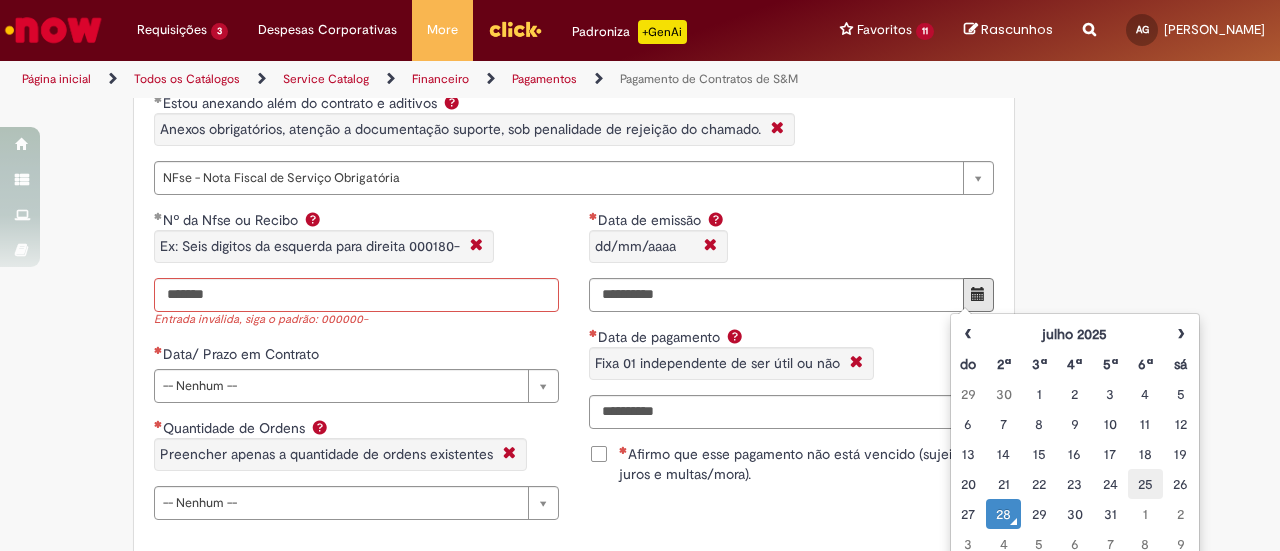 click on "25" at bounding box center (1145, 484) 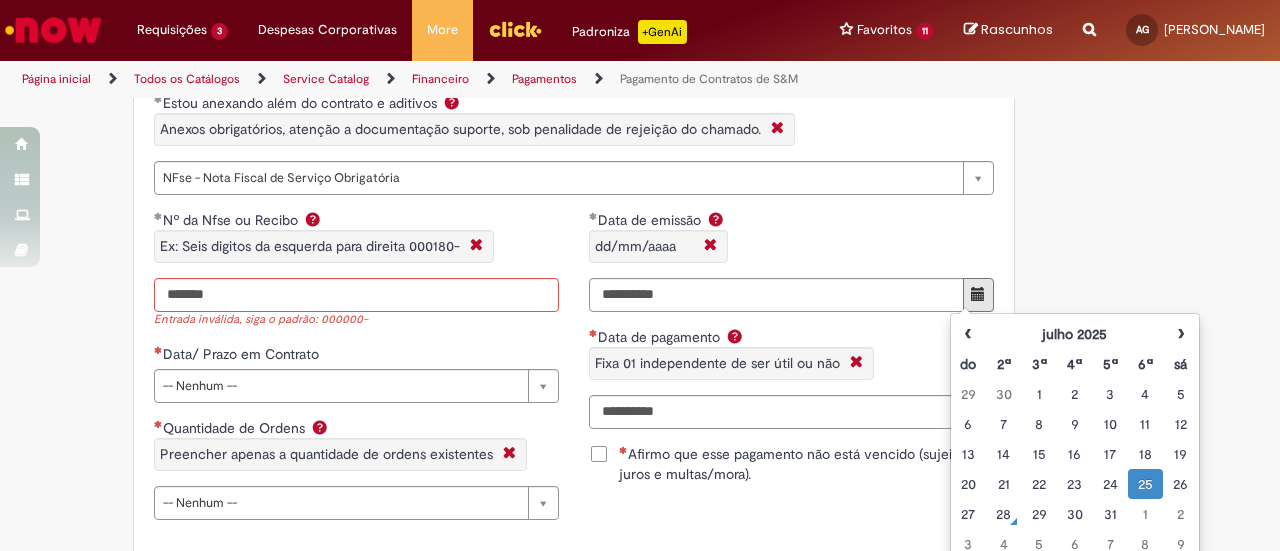 click on "Adicionar a Favoritos
Pagamento de Contratos de S&M
Oferta exclusiva para Pagamentos Fixos cadastrados no VMV sem atualização monetária apenas SAP ECC 6.0 (sem minuta de Parcela Variável no Netlex). Contratos SGC não se aplicam a esse chamado.
PARA PARCELAS FIXAS REMANESCENTES (SEM AJUSTE DE VALORES) é obrigatório anexar nesse chamado :
Contrato Mãe e possíveis aditivos.
NFse única (Fixa com Ajuste) ou Recibo (obrigatório anexar validação de TAX atualizada).
Em casos de Clubes de Futbol (exceto S.A.F – Sociedade Anonima de Futebol) devem ter 5% de INSS sob o total de pagamento descontado (discriminando em recibo valor liquido e valor bruto) informando no mesmo inicio da vigência contratual.
Clubes de Futebol S.A.F é obrigatória emissão de Nfse.
Memória de Cálculo do ajuste previsto em contrato (mesmo que negativo)." at bounding box center (640, -42) 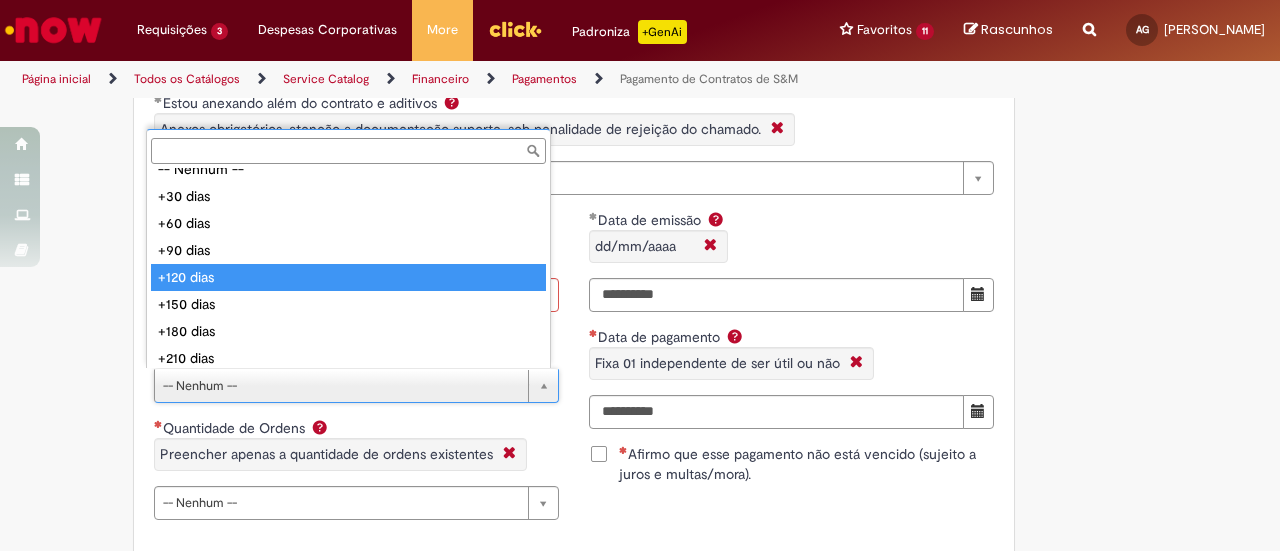 scroll, scrollTop: 0, scrollLeft: 0, axis: both 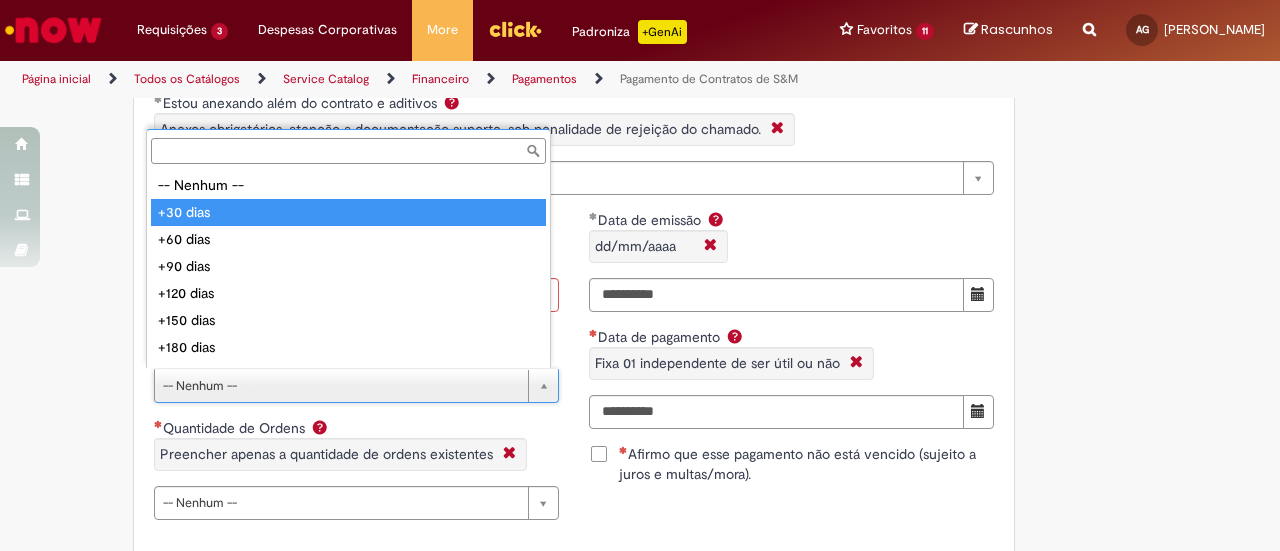 type on "********" 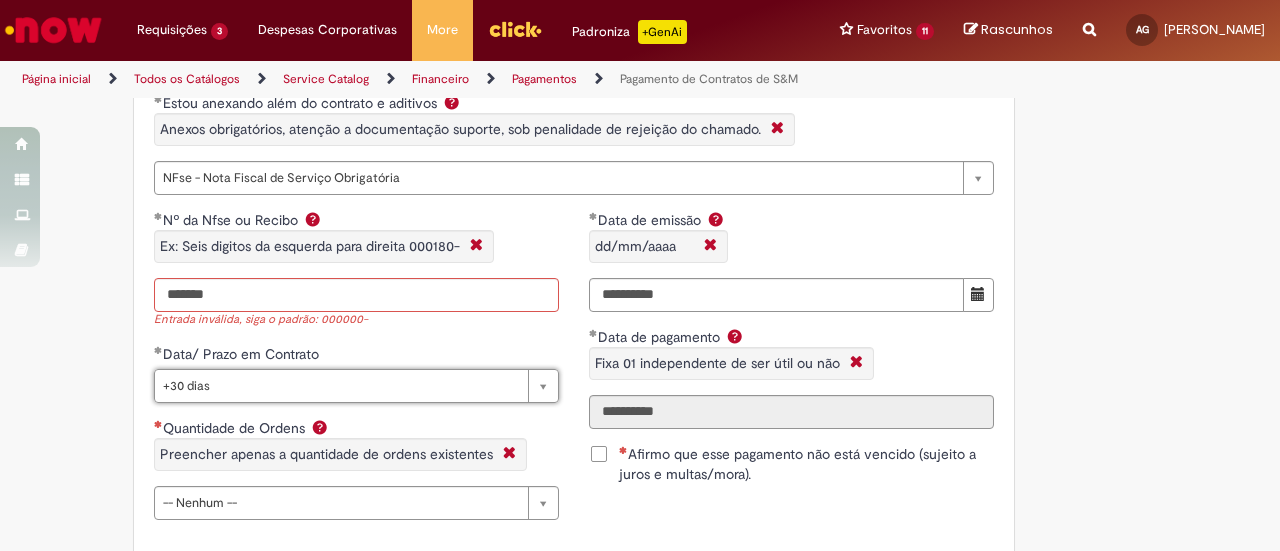 click on "Adicionar a Favoritos
Pagamento de Contratos de S&M
Oferta exclusiva para Pagamentos Fixos cadastrados no VMV sem atualização monetária apenas SAP ECC 6.0 (sem minuta de Parcela Variável no Netlex). Contratos SGC não se aplicam a esse chamado.
PARA PARCELAS FIXAS REMANESCENTES (SEM AJUSTE DE VALORES) é obrigatório anexar nesse chamado :
Contrato Mãe e possíveis aditivos.
NFse única (Fixa com Ajuste) ou Recibo (obrigatório anexar validação de TAX atualizada).
Em casos de Clubes de Futbol (exceto S.A.F – Sociedade Anonima de Futebol) devem ter 5% de INSS sob o total de pagamento descontado (discriminando em recibo valor liquido e valor bruto) informando no mesmo inicio da vigência contratual.
Clubes de Futebol S.A.F é obrigatória emissão de Nfse.
Memória de Cálculo do ajuste previsto em contrato (mesmo que negativo).
[EMAIL_ADDRESS][DOMAIN_NAME]" at bounding box center [542, -42] 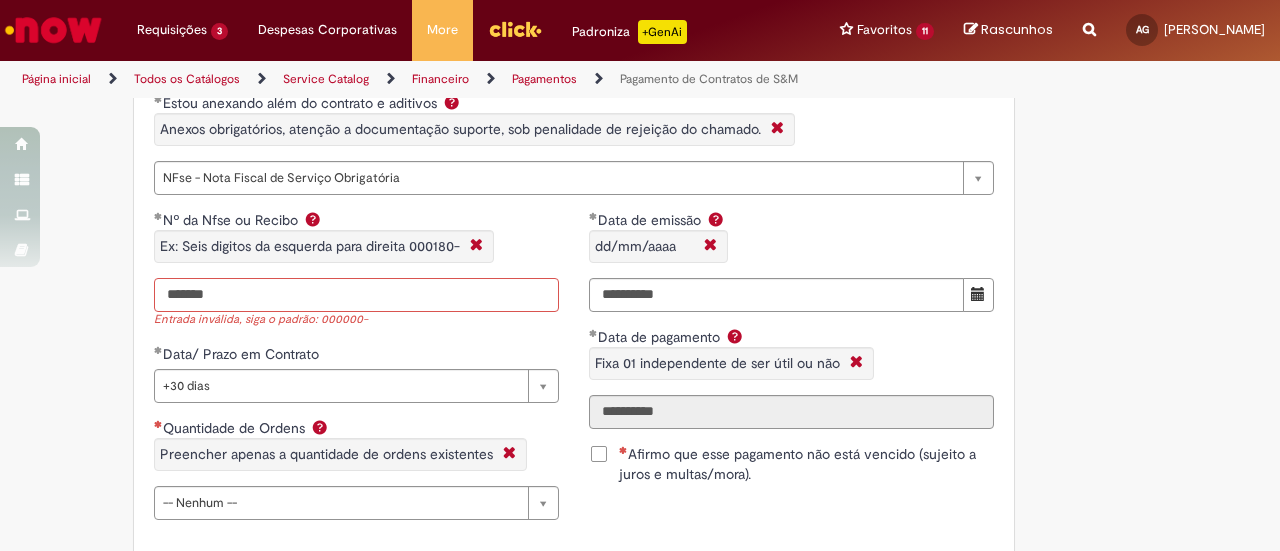 click on "*******" at bounding box center (356, 295) 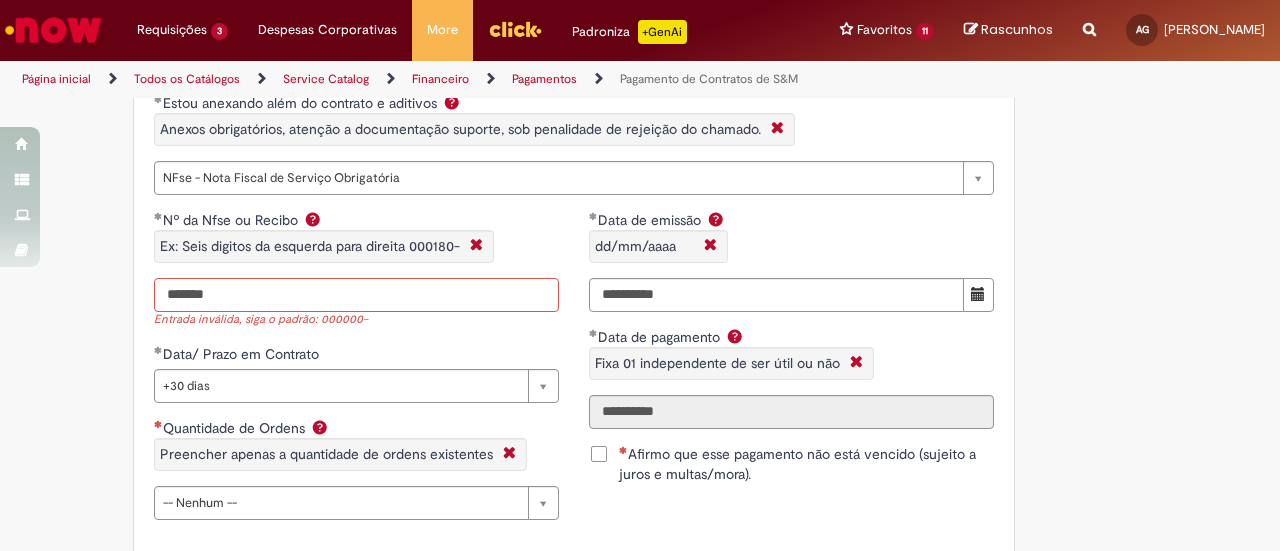 type on "*******" 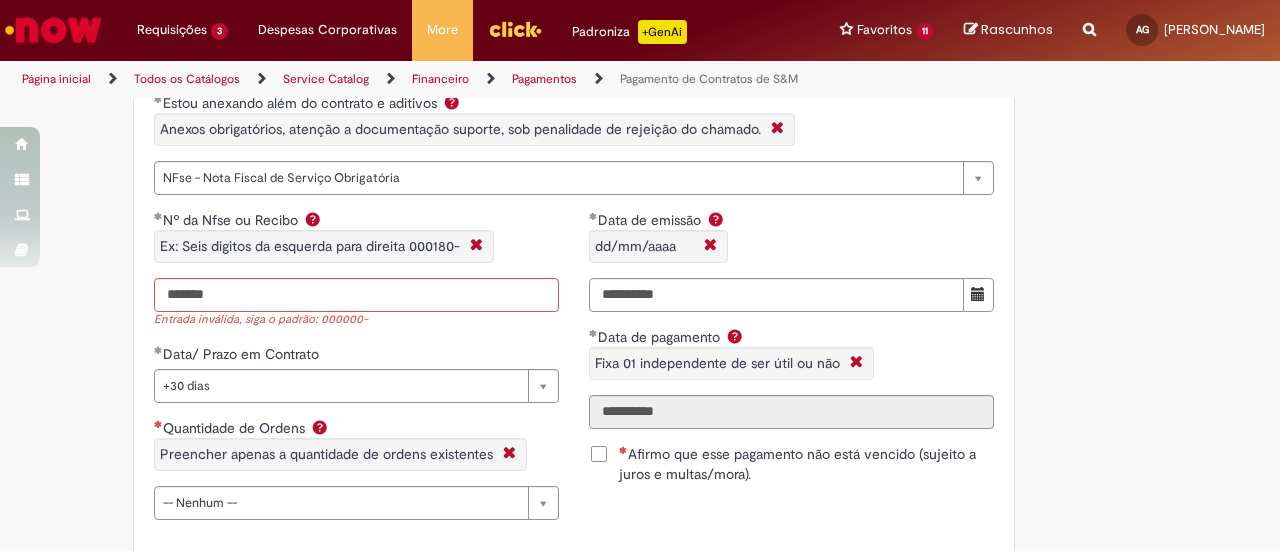 click on "Tire dúvidas com LupiAssist    +GenAI
Oi! Eu sou LupiAssist, uma Inteligência Artificial Generativa em constante aprendizado   Meu conteúdo é monitorado para trazer uma melhor experiência
Dúvidas comuns:
Só mais um instante, estou consultando nossas bases de conhecimento  e escrevendo a melhor resposta pra você!
Title
Lorem ipsum dolor sit amet    Fazer uma nova pergunta
Gerei esta resposta utilizando IA Generativa em conjunto com os nossos padrões. Em caso de divergência, os documentos oficiais prevalecerão.
Saiba mais em:
Ou ligue para:
E aí, te ajudei?
Sim, obrigado!" at bounding box center (640, -42) 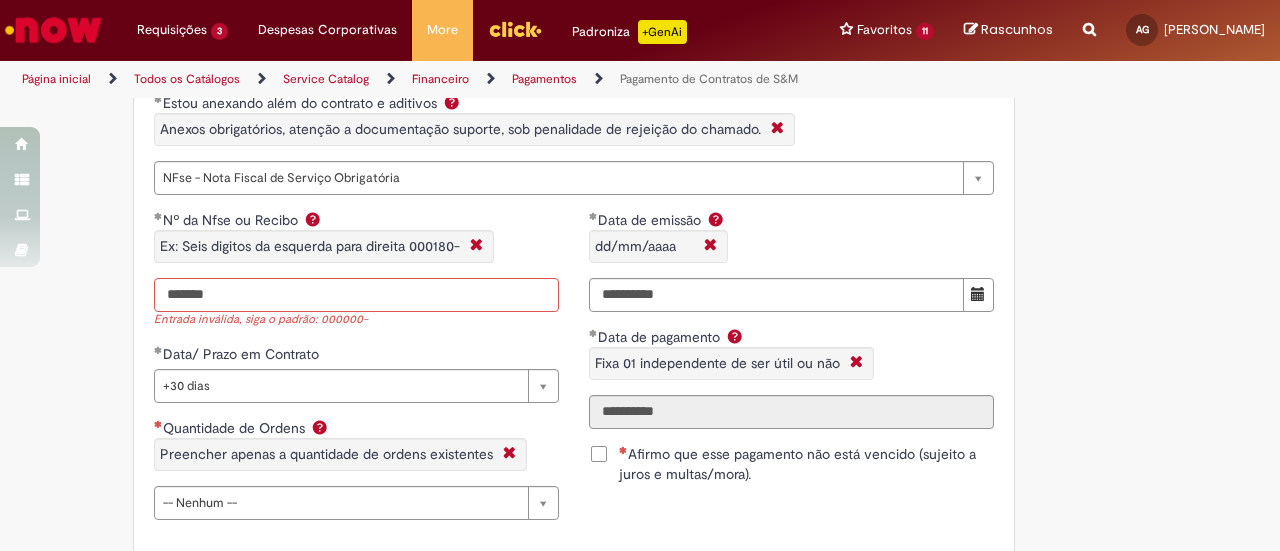 drag, startPoint x: 222, startPoint y: 290, endPoint x: 88, endPoint y: 291, distance: 134.00374 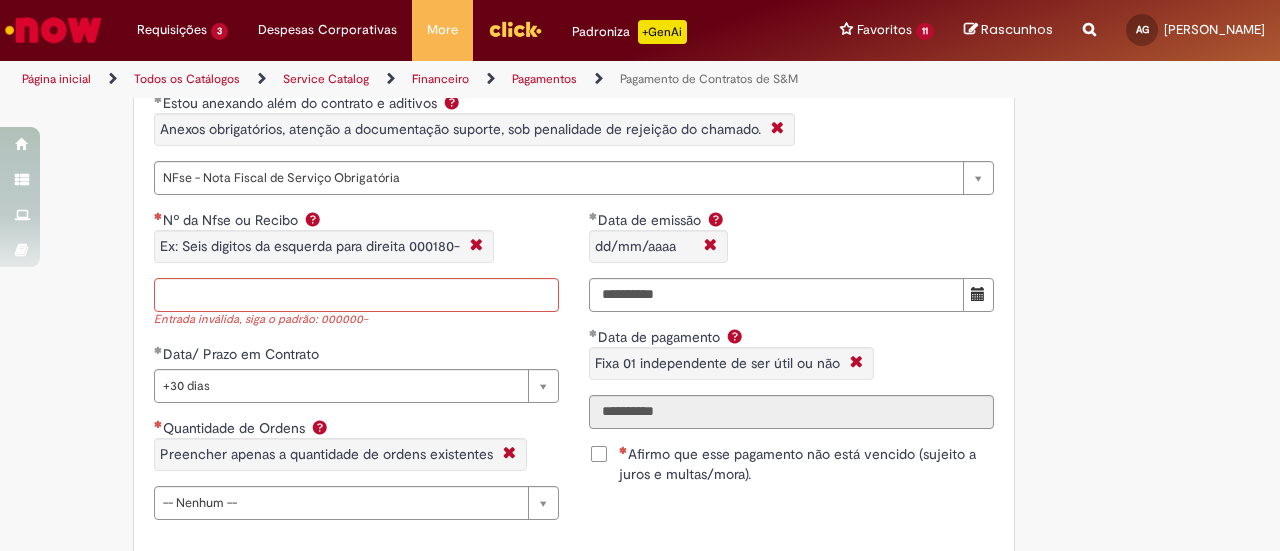 click on "Adicionar a Favoritos
Pagamento de Contratos de S&M
Oferta exclusiva para Pagamentos Fixos cadastrados no VMV sem atualização monetária apenas SAP ECC 6.0 (sem minuta de Parcela Variável no Netlex). Contratos SGC não se aplicam a esse chamado.
PARA PARCELAS FIXAS REMANESCENTES (SEM AJUSTE DE VALORES) é obrigatório anexar nesse chamado :
Contrato Mãe e possíveis aditivos.
NFse única (Fixa com Ajuste) ou Recibo (obrigatório anexar validação de TAX atualizada).
Em casos de Clubes de Futbol (exceto S.A.F – Sociedade Anonima de Futebol) devem ter 5% de INSS sob o total de pagamento descontado (discriminando em recibo valor liquido e valor bruto) informando no mesmo inicio da vigência contratual.
Clubes de Futebol S.A.F é obrigatória emissão de Nfse.
Memória de Cálculo do ajuste previsto em contrato (mesmo que negativo).
[EMAIL_ADDRESS][DOMAIN_NAME]" at bounding box center [542, -42] 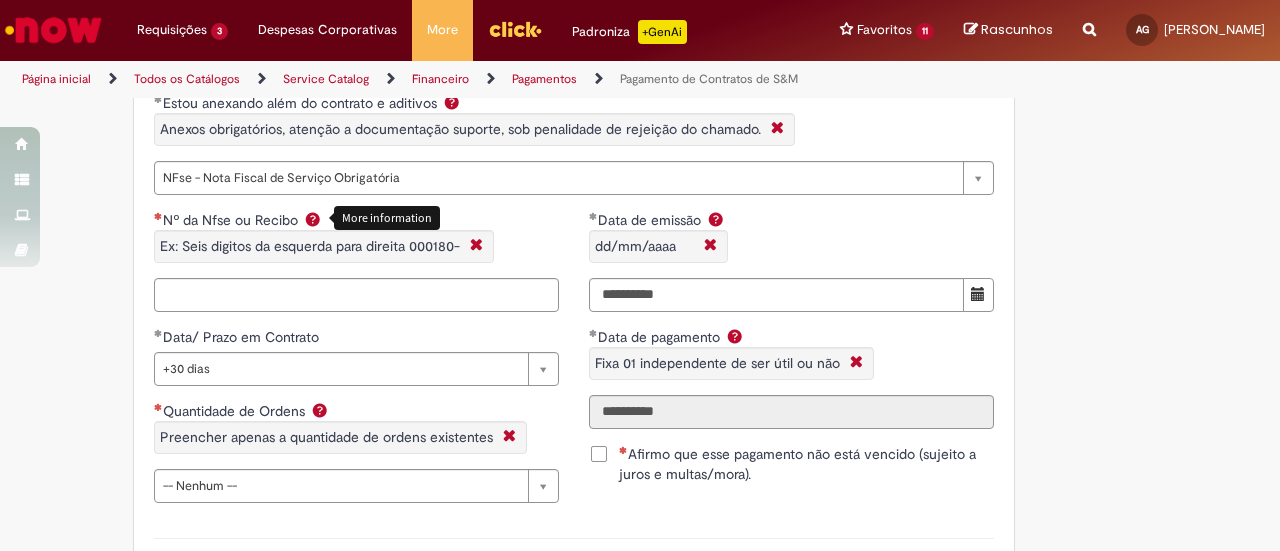 click at bounding box center [313, 219] 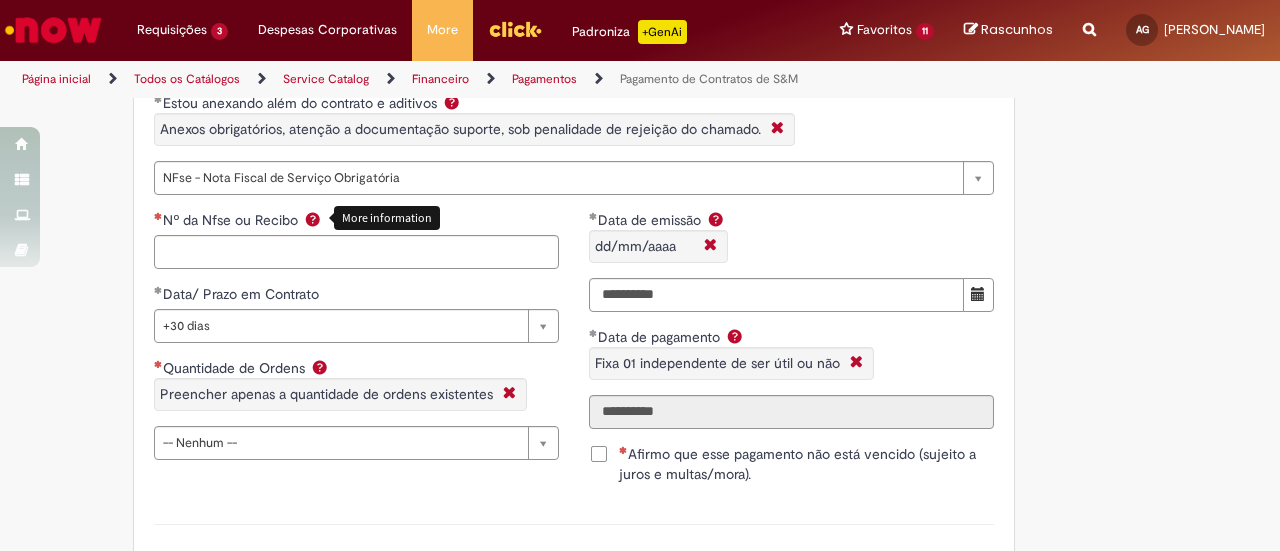 click at bounding box center [313, 219] 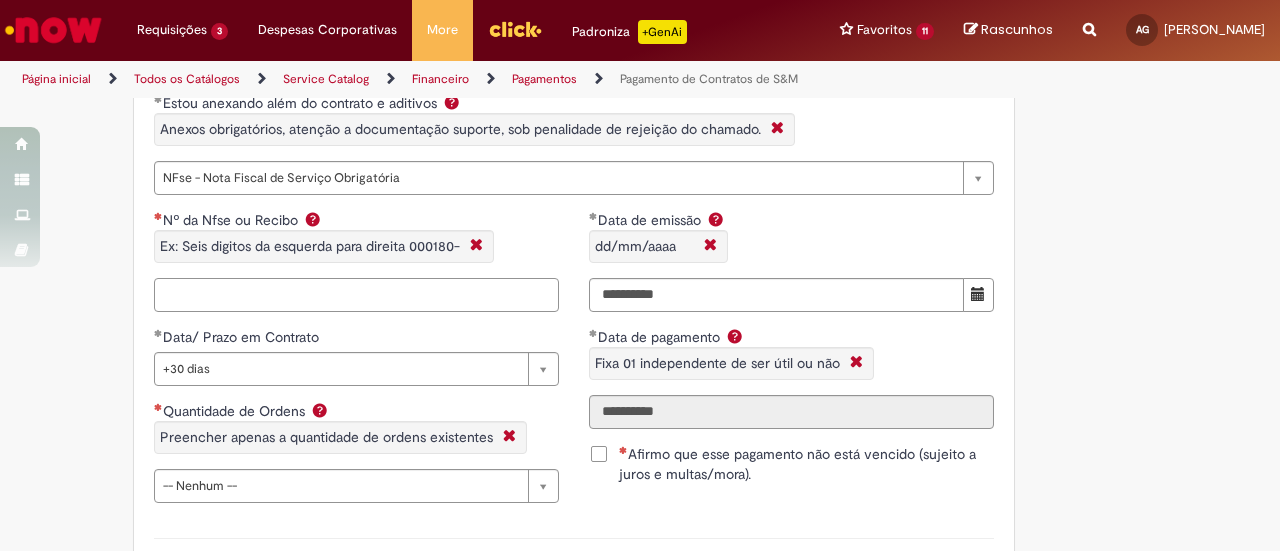 click on "Nº da Nfse ou Recibo Ex: Seis digitos da esquerda para direita 000180-" at bounding box center [356, 295] 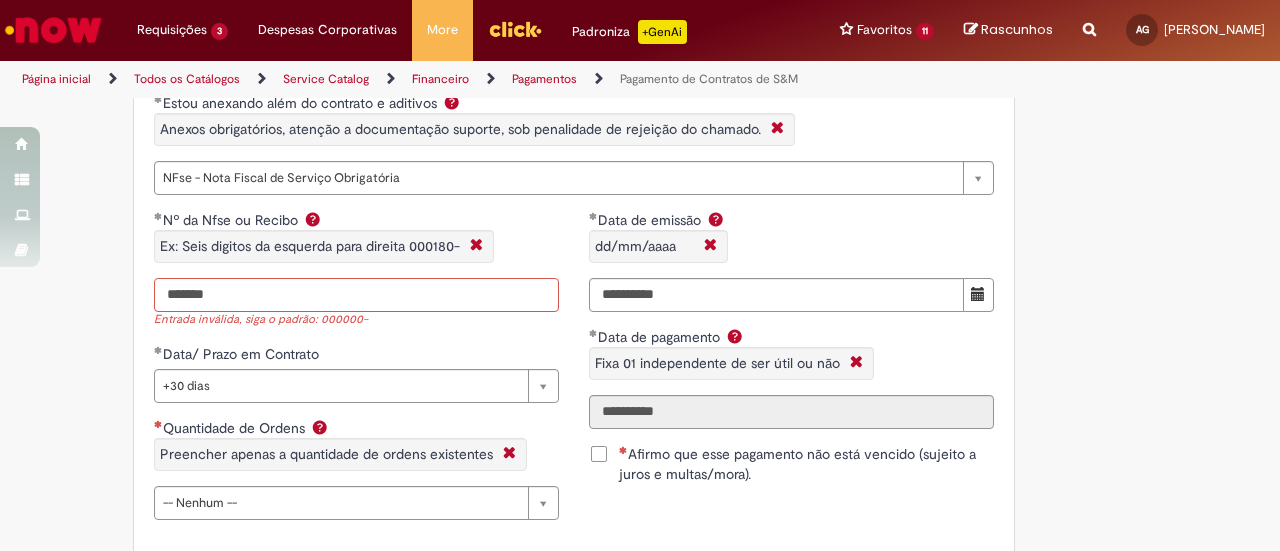 type on "*******" 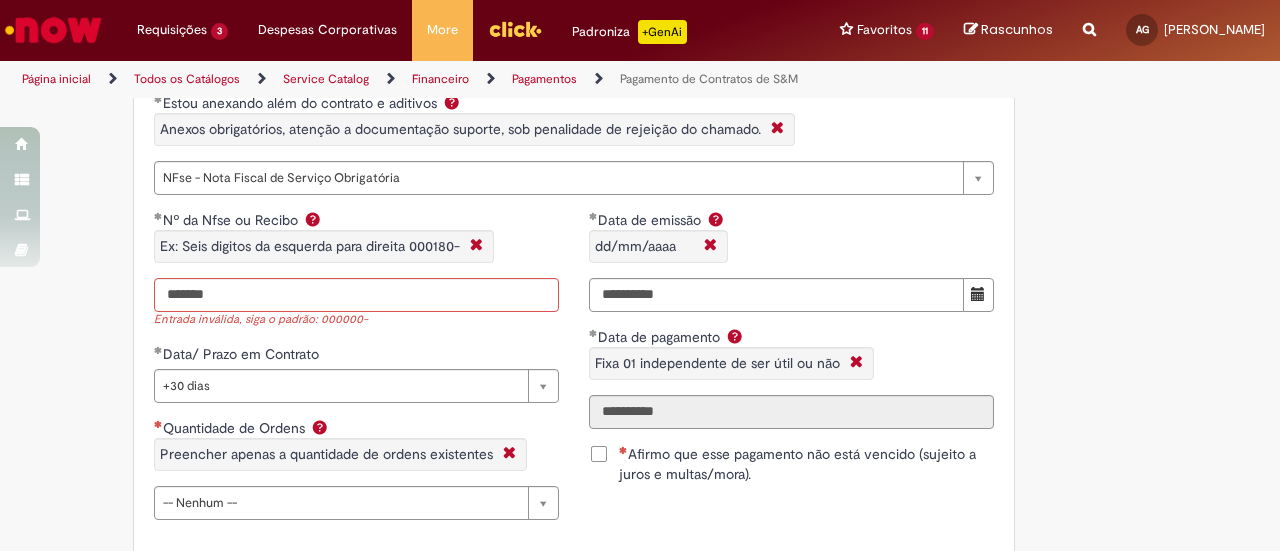 click on "Adicionar a Favoritos
Pagamento de Contratos de S&M
Oferta exclusiva para Pagamentos Fixos cadastrados no VMV sem atualização monetária apenas SAP ECC 6.0 (sem minuta de Parcela Variável no Netlex). Contratos SGC não se aplicam a esse chamado.
PARA PARCELAS FIXAS REMANESCENTES (SEM AJUSTE DE VALORES) é obrigatório anexar nesse chamado :
Contrato Mãe e possíveis aditivos.
NFse única (Fixa com Ajuste) ou Recibo (obrigatório anexar validação de TAX atualizada).
Em casos de Clubes de Futbol (exceto S.A.F – Sociedade Anonima de Futebol) devem ter 5% de INSS sob o total de pagamento descontado (discriminando em recibo valor liquido e valor bruto) informando no mesmo inicio da vigência contratual.
Clubes de Futebol S.A.F é obrigatória emissão de Nfse.
Memória de Cálculo do ajuste previsto em contrato (mesmo que negativo).
[EMAIL_ADDRESS][DOMAIN_NAME]" at bounding box center (542, -42) 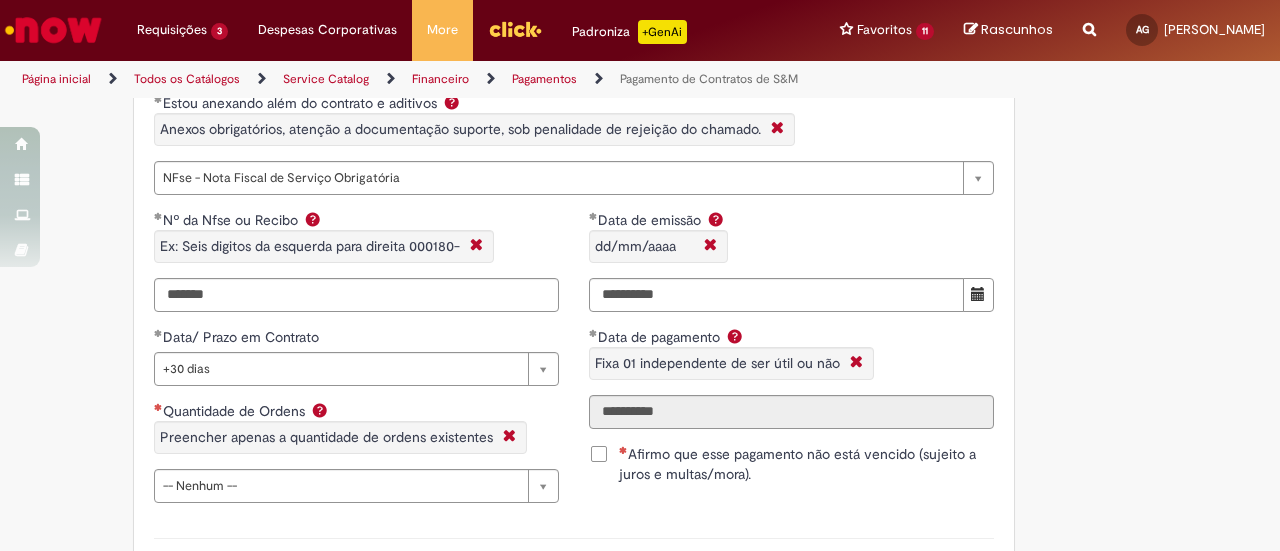 click on "Adicionar a Favoritos
Pagamento de Contratos de S&M
Oferta exclusiva para Pagamentos Fixos cadastrados no VMV sem atualização monetária apenas SAP ECC 6.0 (sem minuta de Parcela Variável no Netlex). Contratos SGC não se aplicam a esse chamado.
PARA PARCELAS FIXAS REMANESCENTES (SEM AJUSTE DE VALORES) é obrigatório anexar nesse chamado :
Contrato Mãe e possíveis aditivos.
NFse única (Fixa com Ajuste) ou Recibo (obrigatório anexar validação de TAX atualizada).
Em casos de Clubes de Futbol (exceto S.A.F – Sociedade Anonima de Futebol) devem ter 5% de INSS sob o total de pagamento descontado (discriminando em recibo valor liquido e valor bruto) informando no mesmo inicio da vigência contratual.
Clubes de Futebol S.A.F é obrigatória emissão de Nfse.
Memória de Cálculo do ajuste previsto em contrato (mesmo que negativo)." at bounding box center (640, -50) 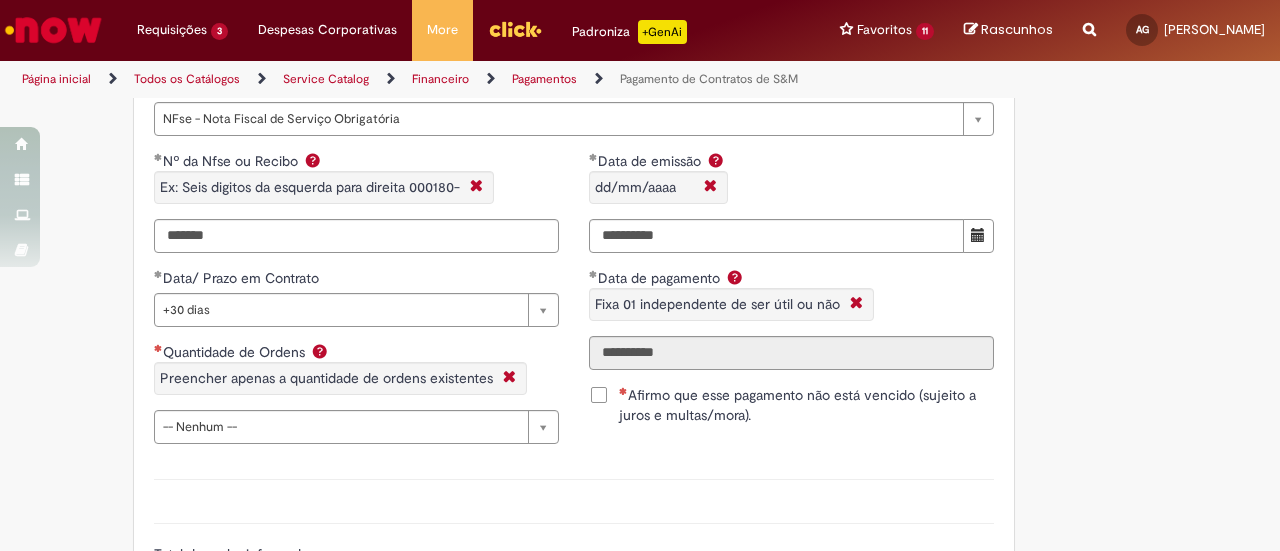 scroll, scrollTop: 1800, scrollLeft: 0, axis: vertical 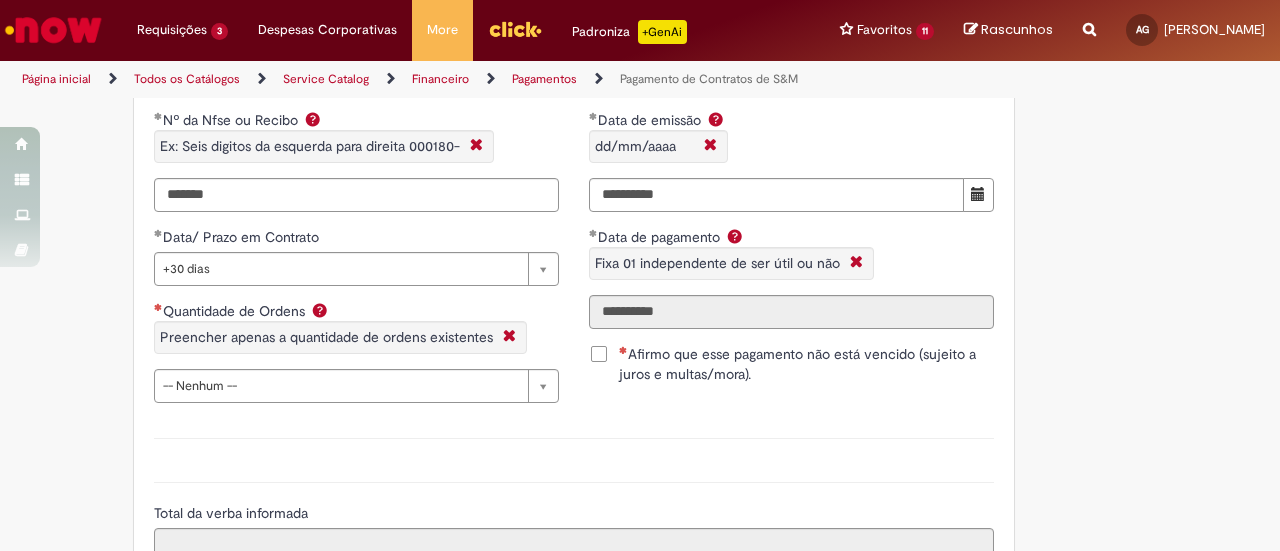 click on "Tire dúvidas com LupiAssist    +GenAI
Oi! Eu sou LupiAssist, uma Inteligência Artificial Generativa em constante aprendizado   Meu conteúdo é monitorado para trazer uma melhor experiência
Dúvidas comuns:
Só mais um instante, estou consultando nossas bases de conhecimento  e escrevendo a melhor resposta pra você!
Title
Lorem ipsum dolor sit amet    Fazer uma nova pergunta
Gerei esta resposta utilizando IA Generativa em conjunto com os nossos padrões. Em caso de divergência, os documentos oficiais prevalecerão.
Saiba mais em:
Ou ligue para:
E aí, te ajudei?
Sim, obrigado!" at bounding box center [640, -150] 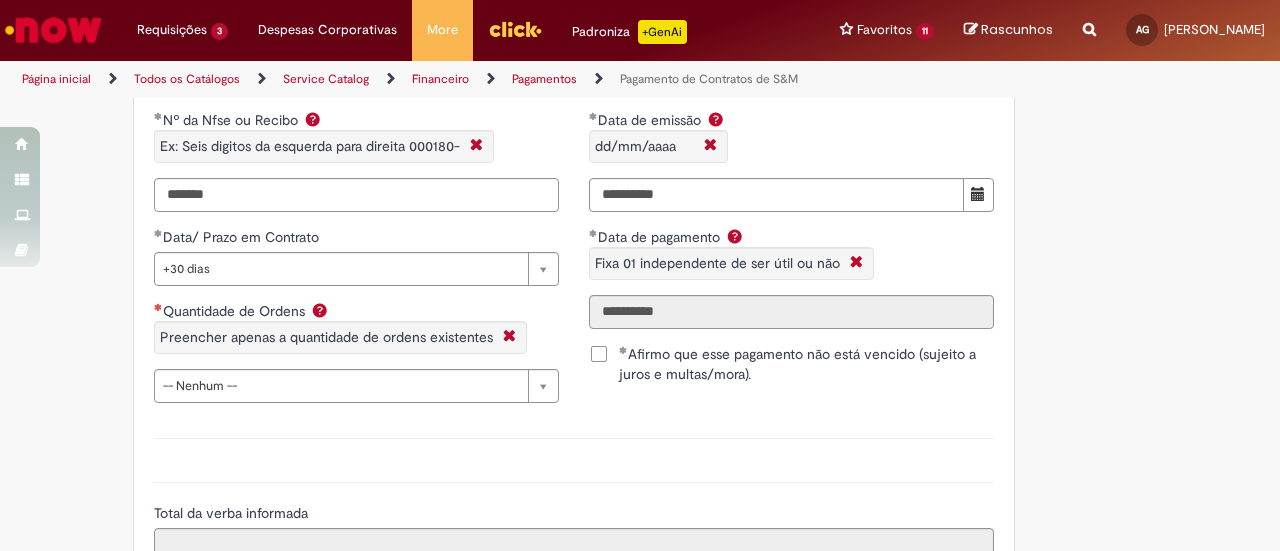 click on "Adicionar a Favoritos
Pagamento de Contratos de S&M
Oferta exclusiva para Pagamentos Fixos cadastrados no VMV sem atualização monetária apenas SAP ECC 6.0 (sem minuta de Parcela Variável no Netlex). Contratos SGC não se aplicam a esse chamado.
PARA PARCELAS FIXAS REMANESCENTES (SEM AJUSTE DE VALORES) é obrigatório anexar nesse chamado :
Contrato Mãe e possíveis aditivos.
NFse única (Fixa com Ajuste) ou Recibo (obrigatório anexar validação de TAX atualizada).
Em casos de Clubes de Futbol (exceto S.A.F – Sociedade Anonima de Futebol) devem ter 5% de INSS sob o total de pagamento descontado (discriminando em recibo valor liquido e valor bruto) informando no mesmo inicio da vigência contratual.
Clubes de Futebol S.A.F é obrigatória emissão de Nfse.
Memória de Cálculo do ajuste previsto em contrato (mesmo que negativo).
[EMAIL_ADDRESS][DOMAIN_NAME]" at bounding box center [542, -150] 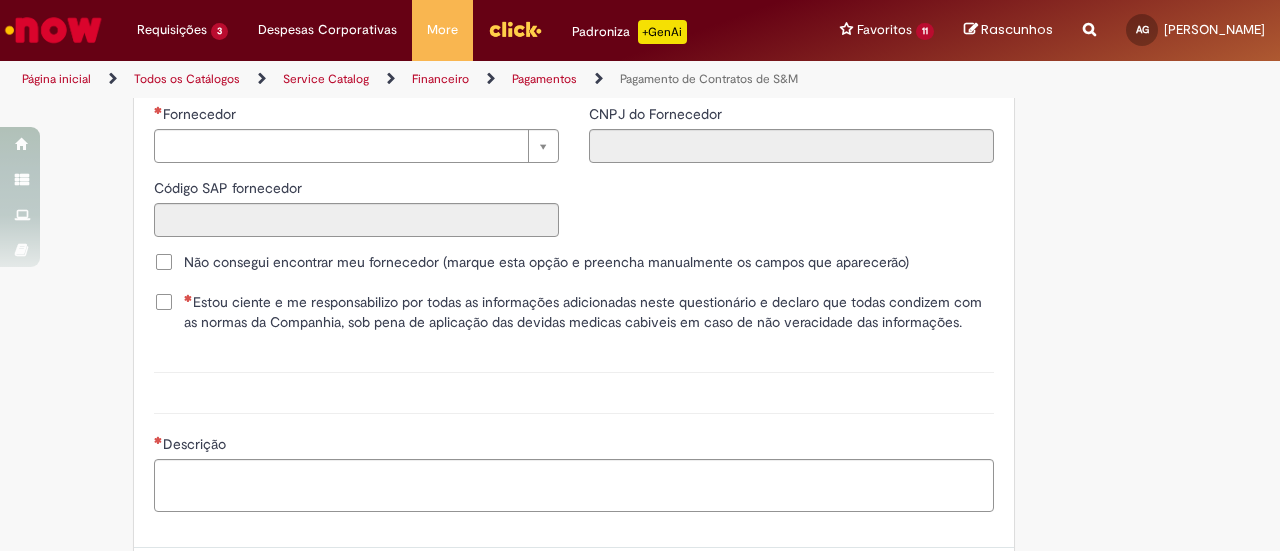 scroll, scrollTop: 2244, scrollLeft: 0, axis: vertical 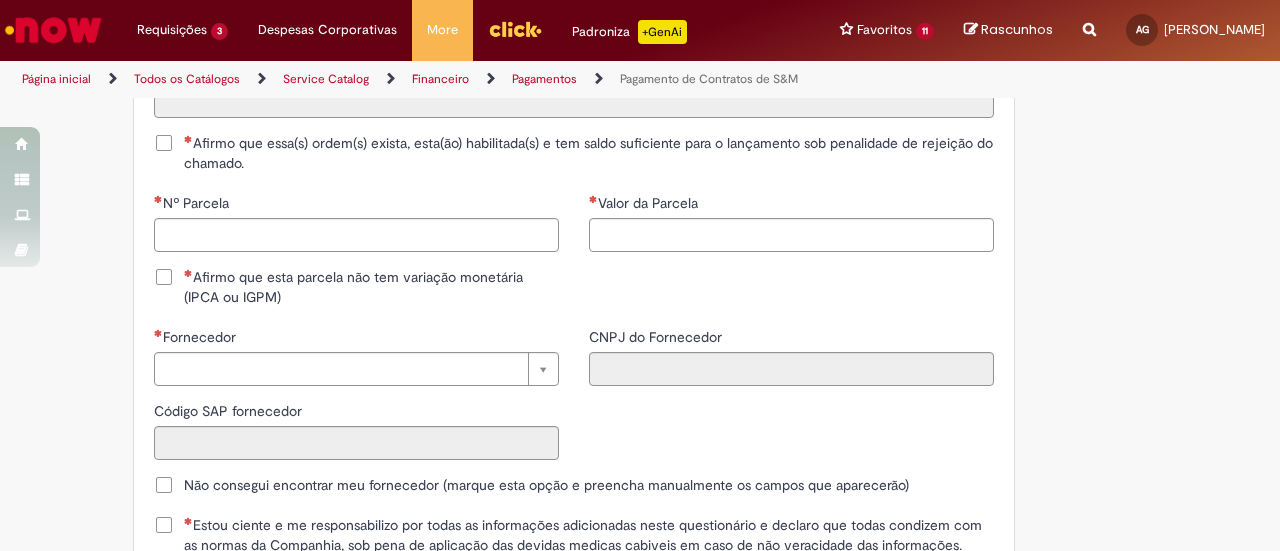 click on "Afirmo que esta parcela não tem variação monetária (IPCA ou IGPM)" at bounding box center [371, 287] 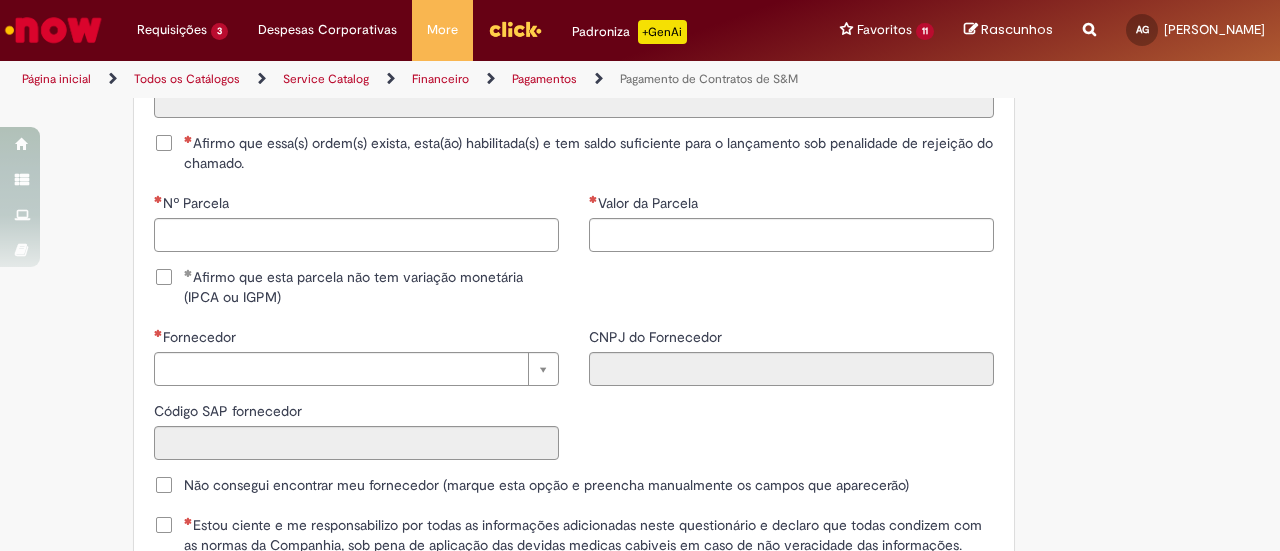 scroll, scrollTop: 2144, scrollLeft: 0, axis: vertical 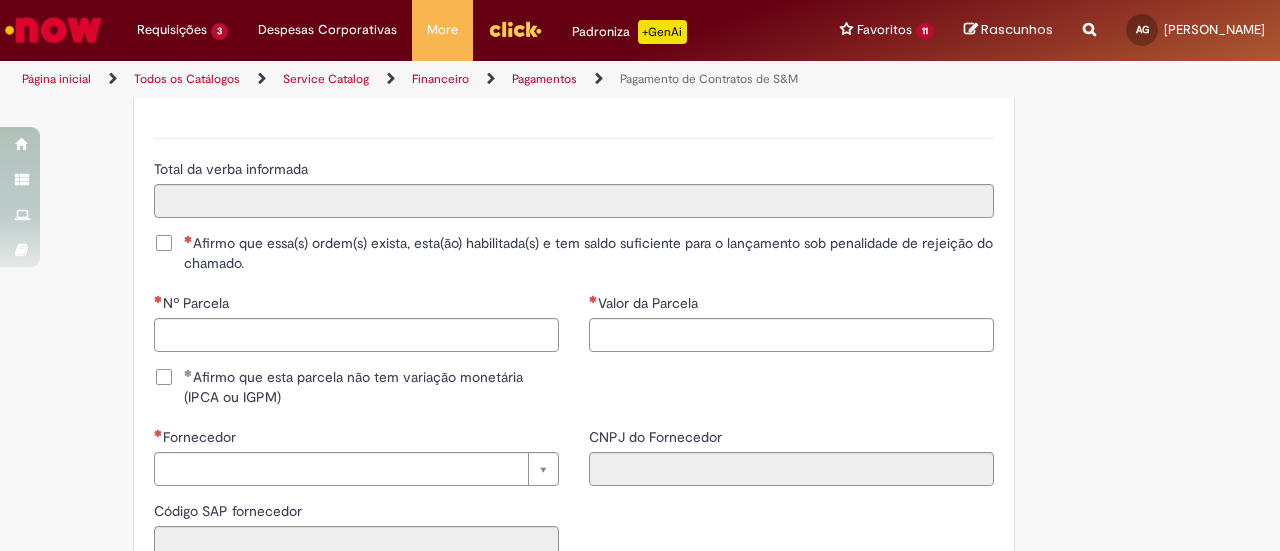 click on "Afirmo que essa(s) ordem(s) exista, esta(ão) habilitada(s) e tem saldo suficiente para o lançamento sob penalidade de rejeição do chamado." at bounding box center (589, 253) 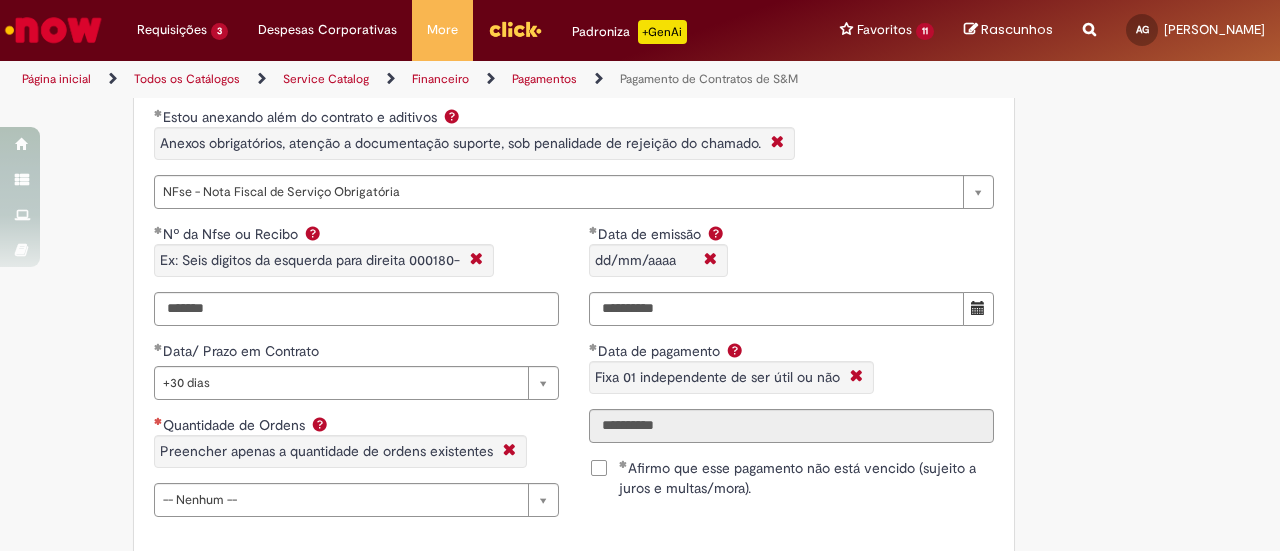 scroll, scrollTop: 1644, scrollLeft: 0, axis: vertical 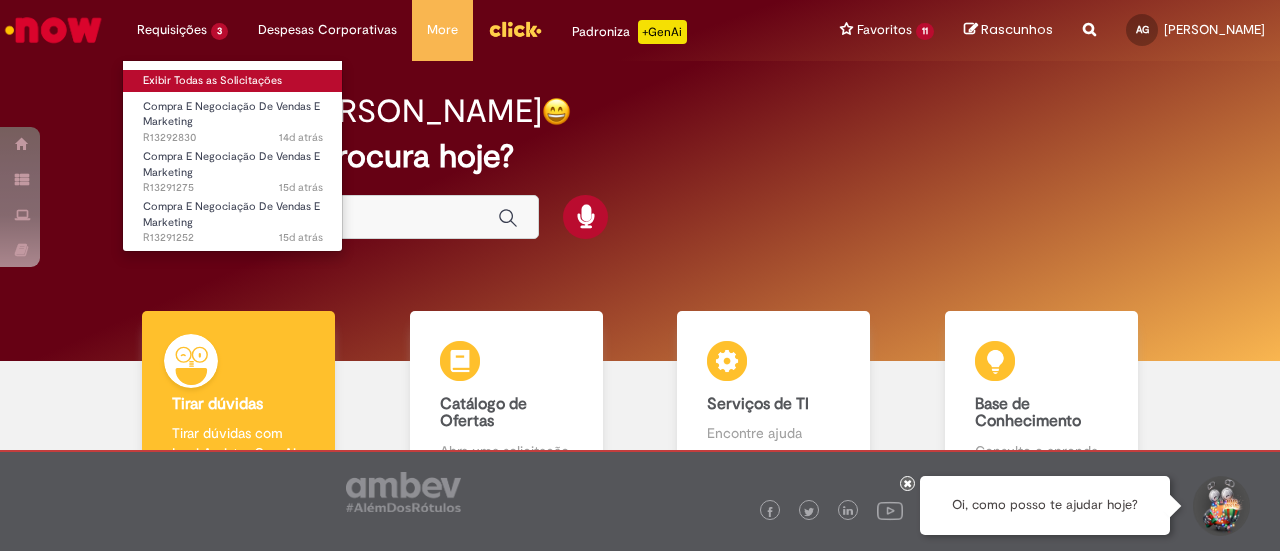 click on "Exibir Todas as Solicitações" at bounding box center (233, 81) 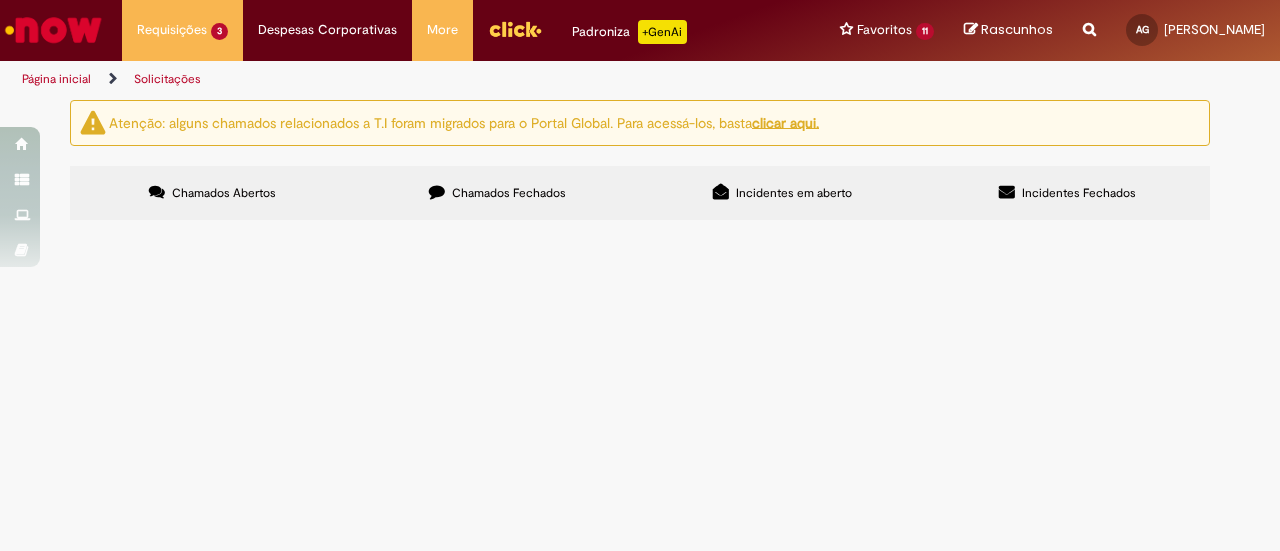 scroll, scrollTop: 44, scrollLeft: 0, axis: vertical 